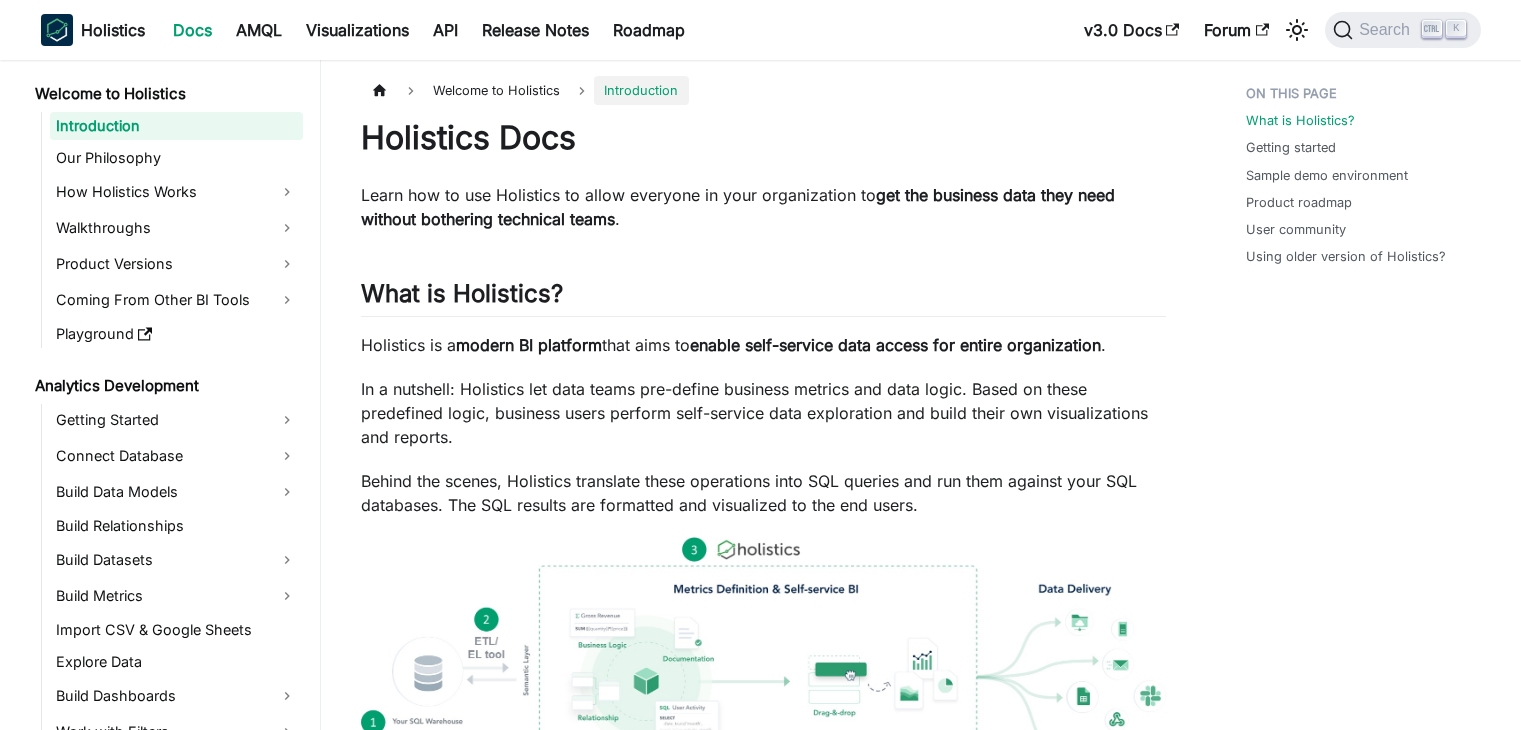 scroll, scrollTop: 100, scrollLeft: 0, axis: vertical 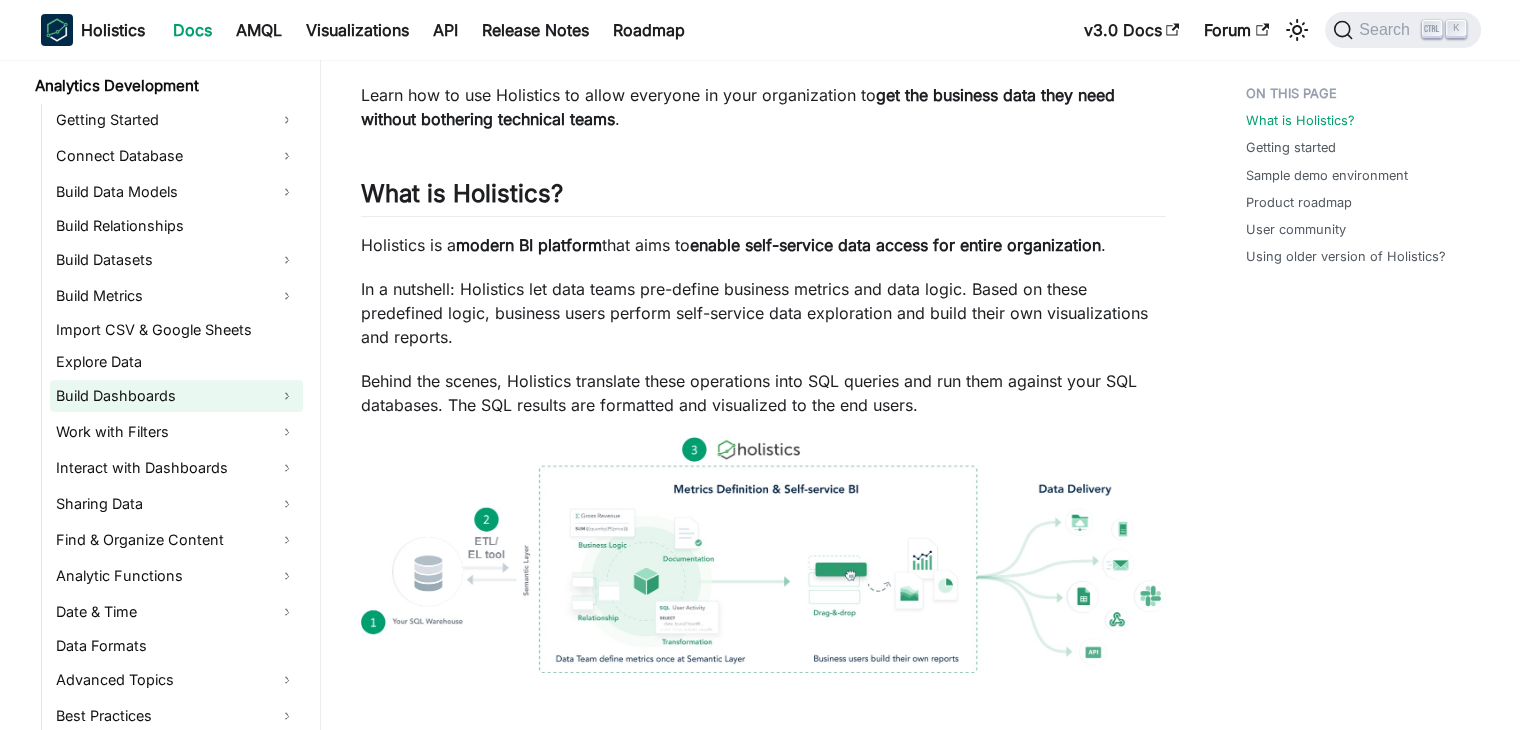 click on "Build Dashboards" at bounding box center [176, 396] 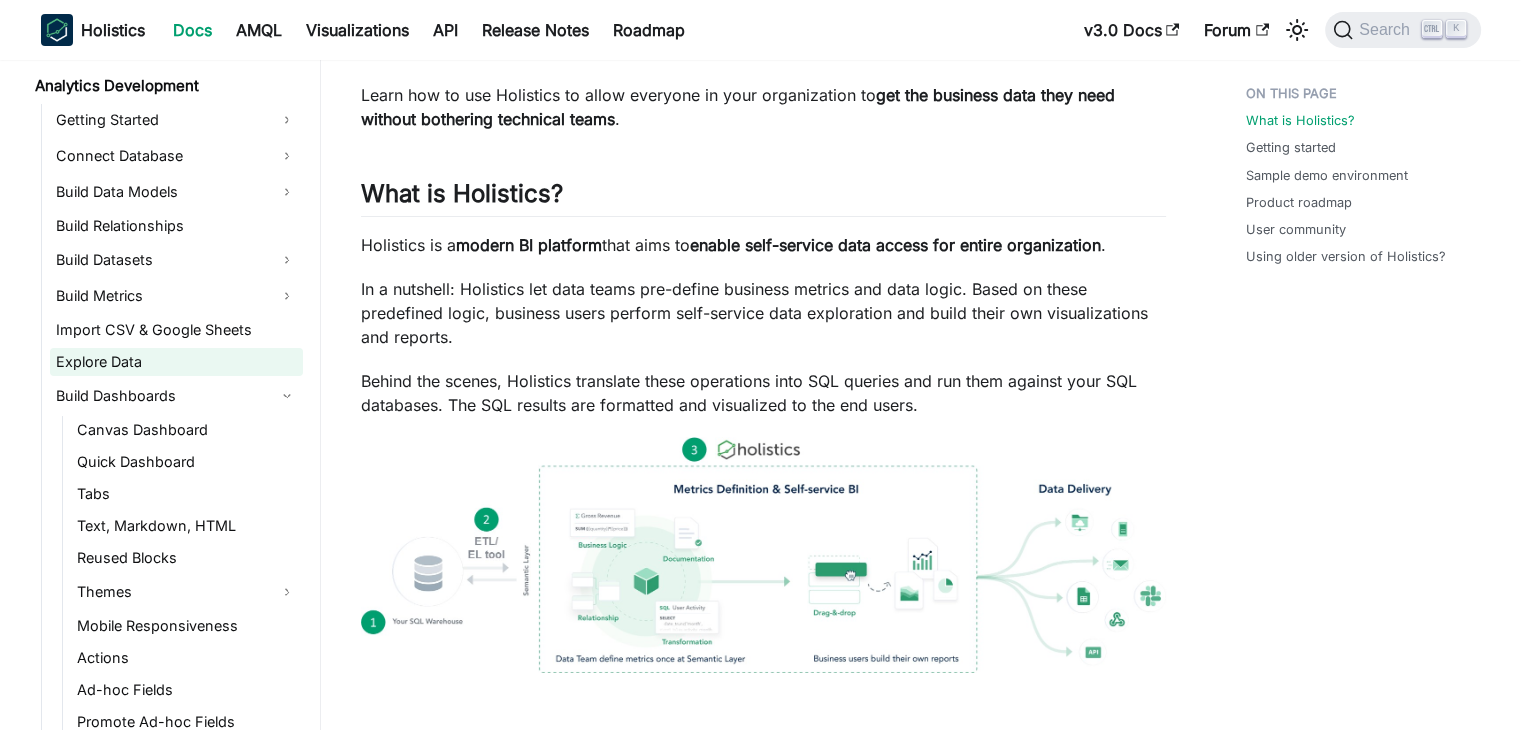 click on "Explore Data" at bounding box center [176, 362] 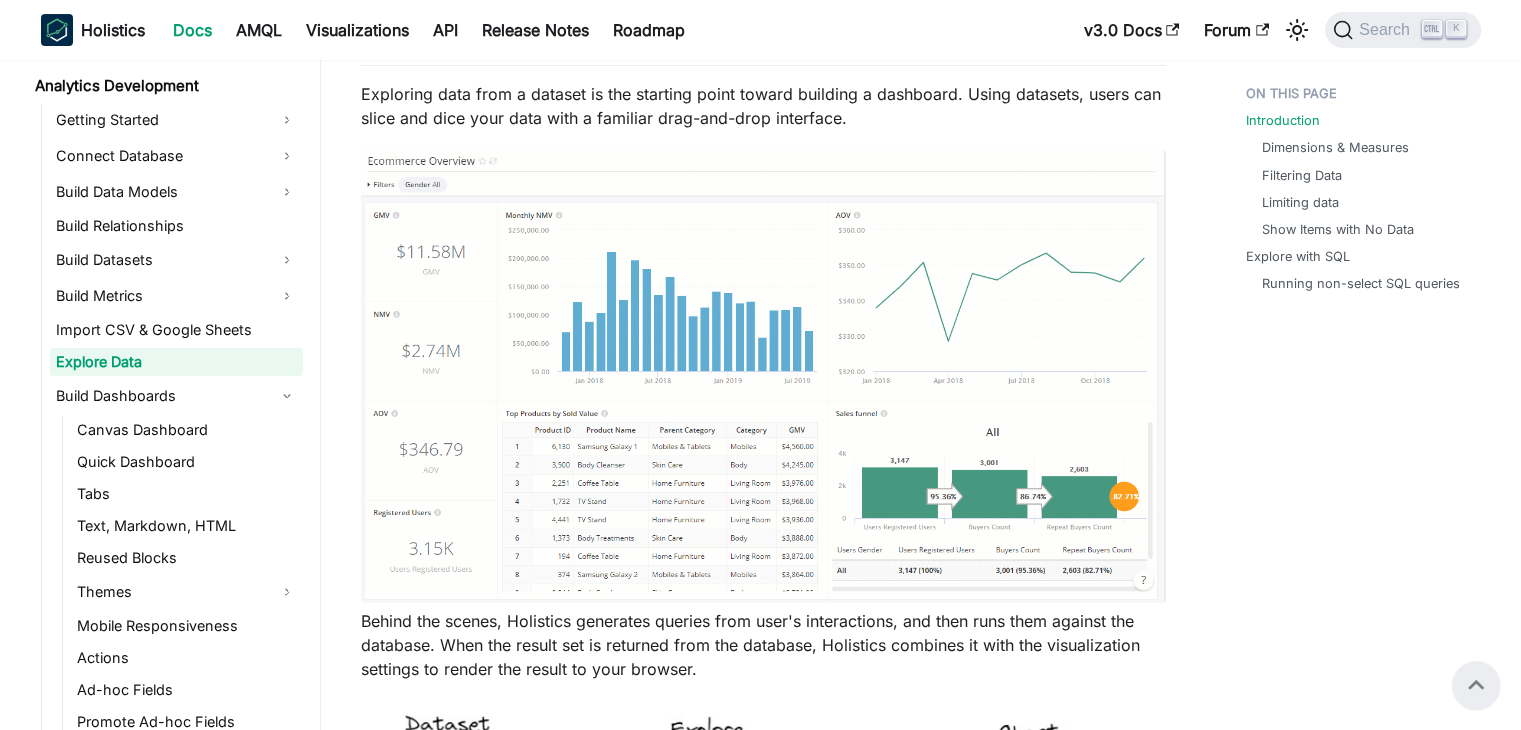 scroll, scrollTop: 300, scrollLeft: 0, axis: vertical 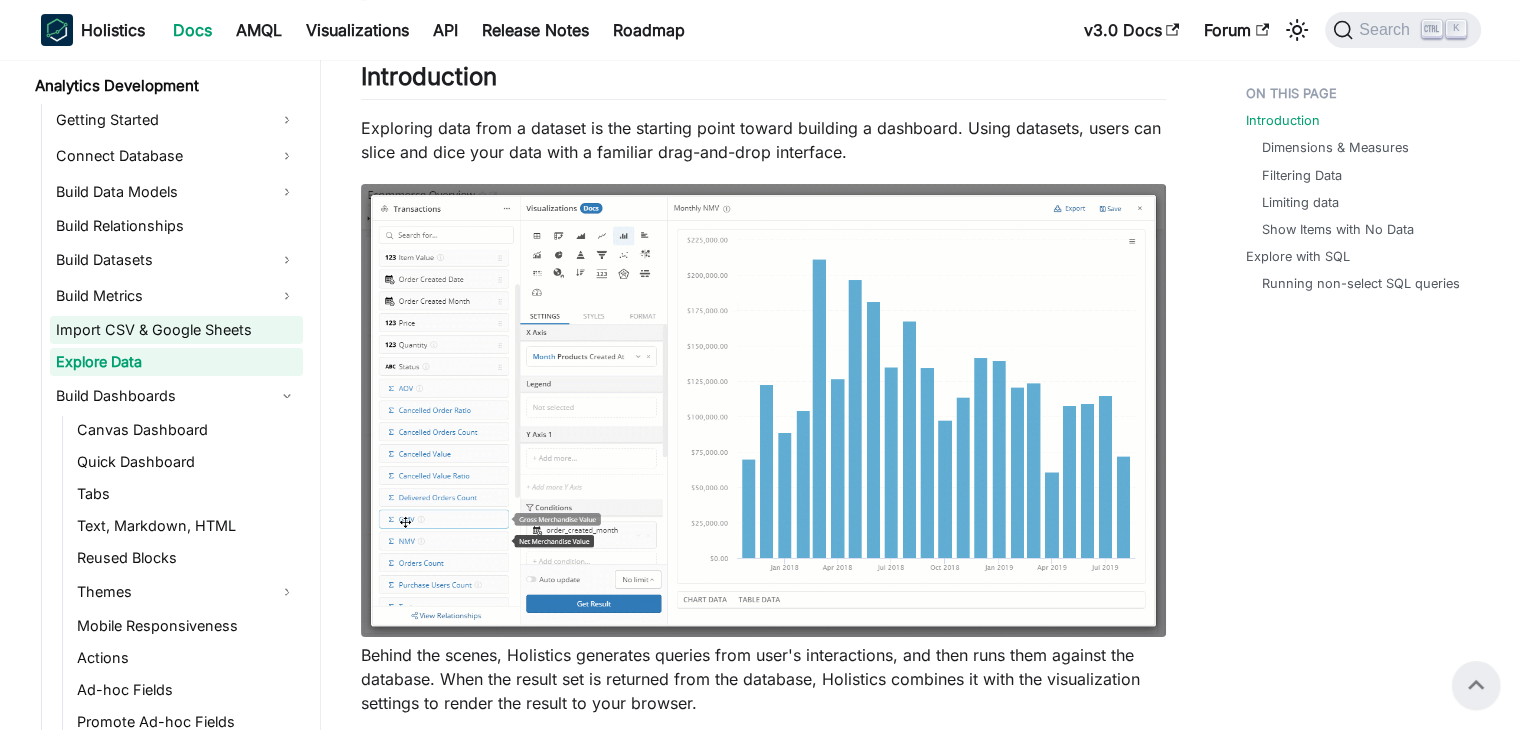 click on "Import CSV & Google Sheets" at bounding box center (176, 330) 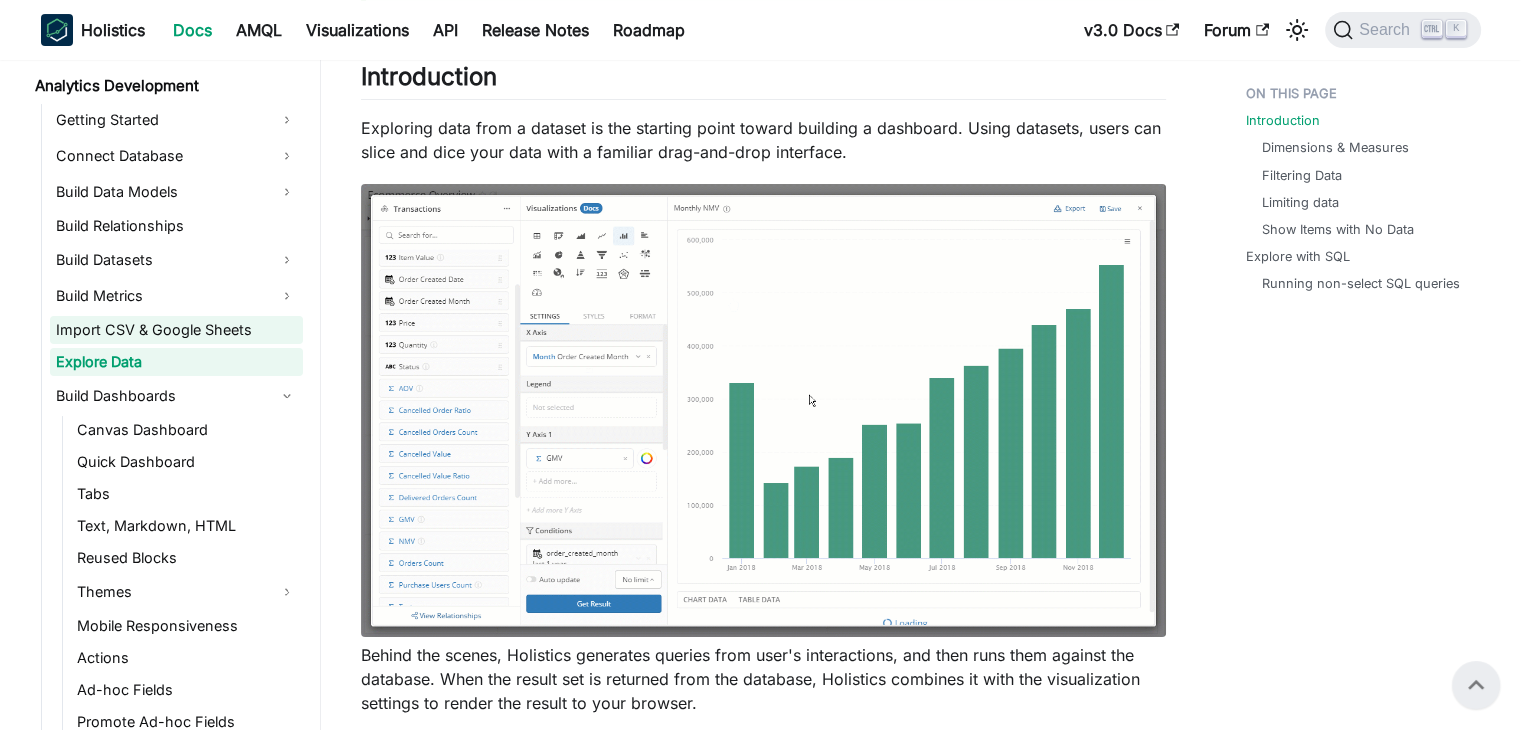 scroll, scrollTop: 0, scrollLeft: 0, axis: both 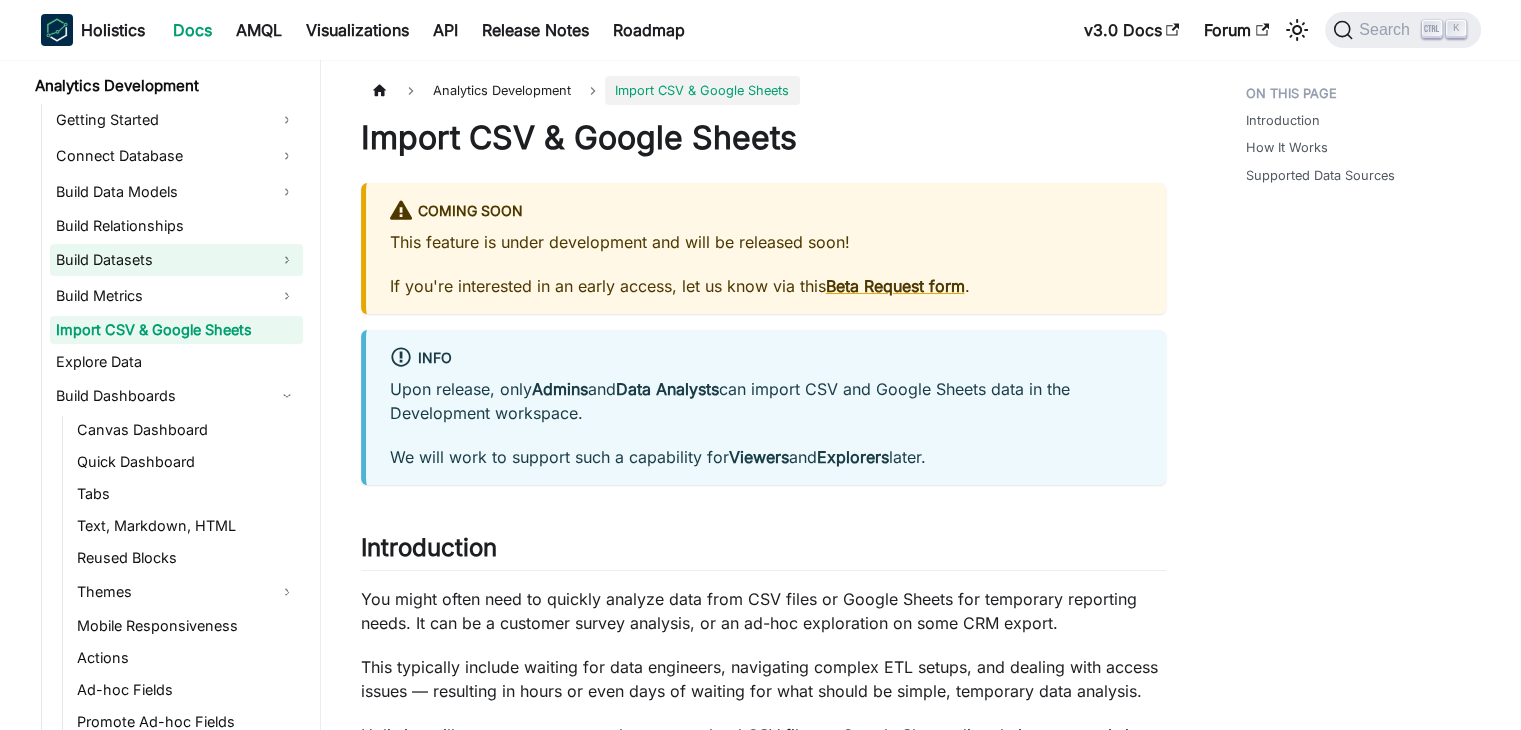 click on "Build Datasets" at bounding box center (176, 260) 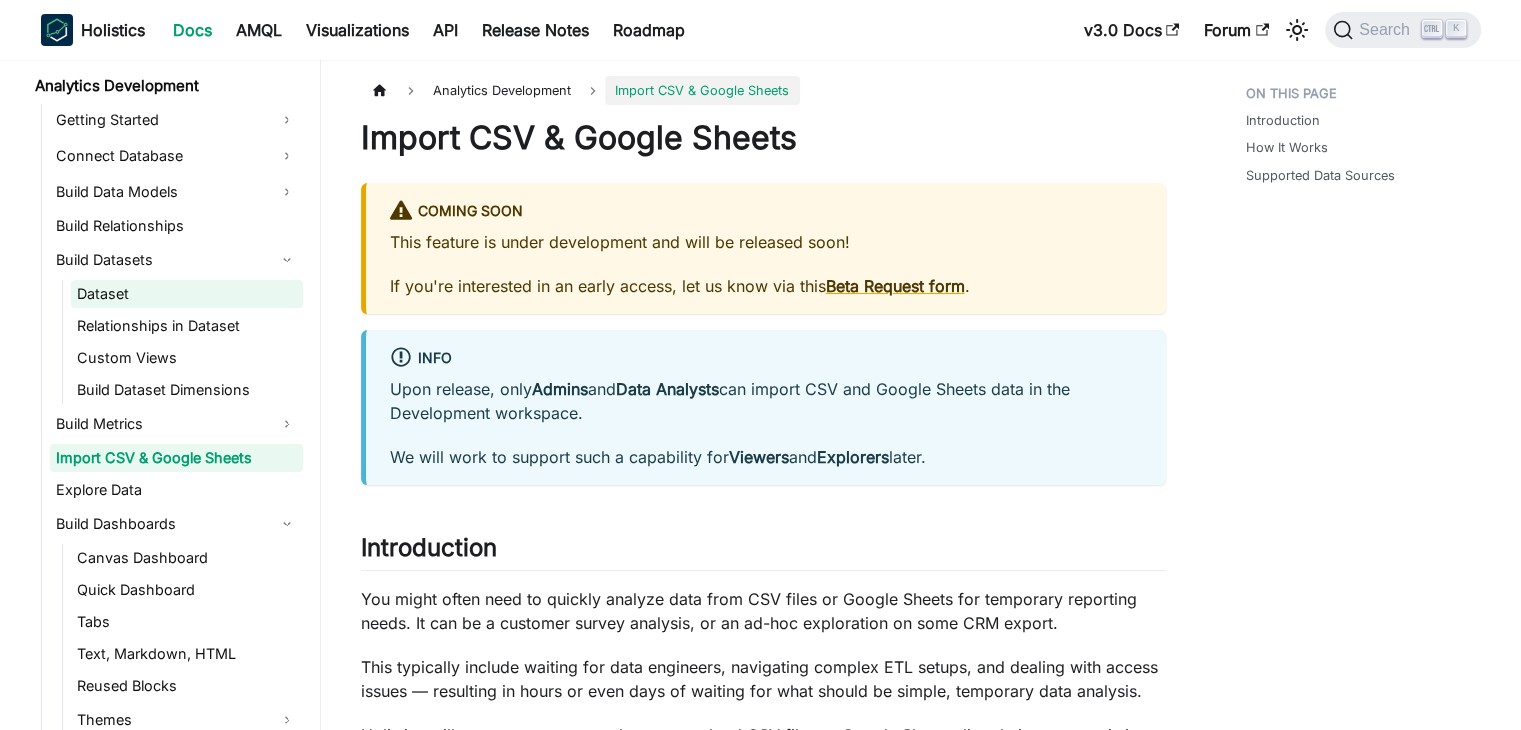 click on "Dataset" at bounding box center [187, 294] 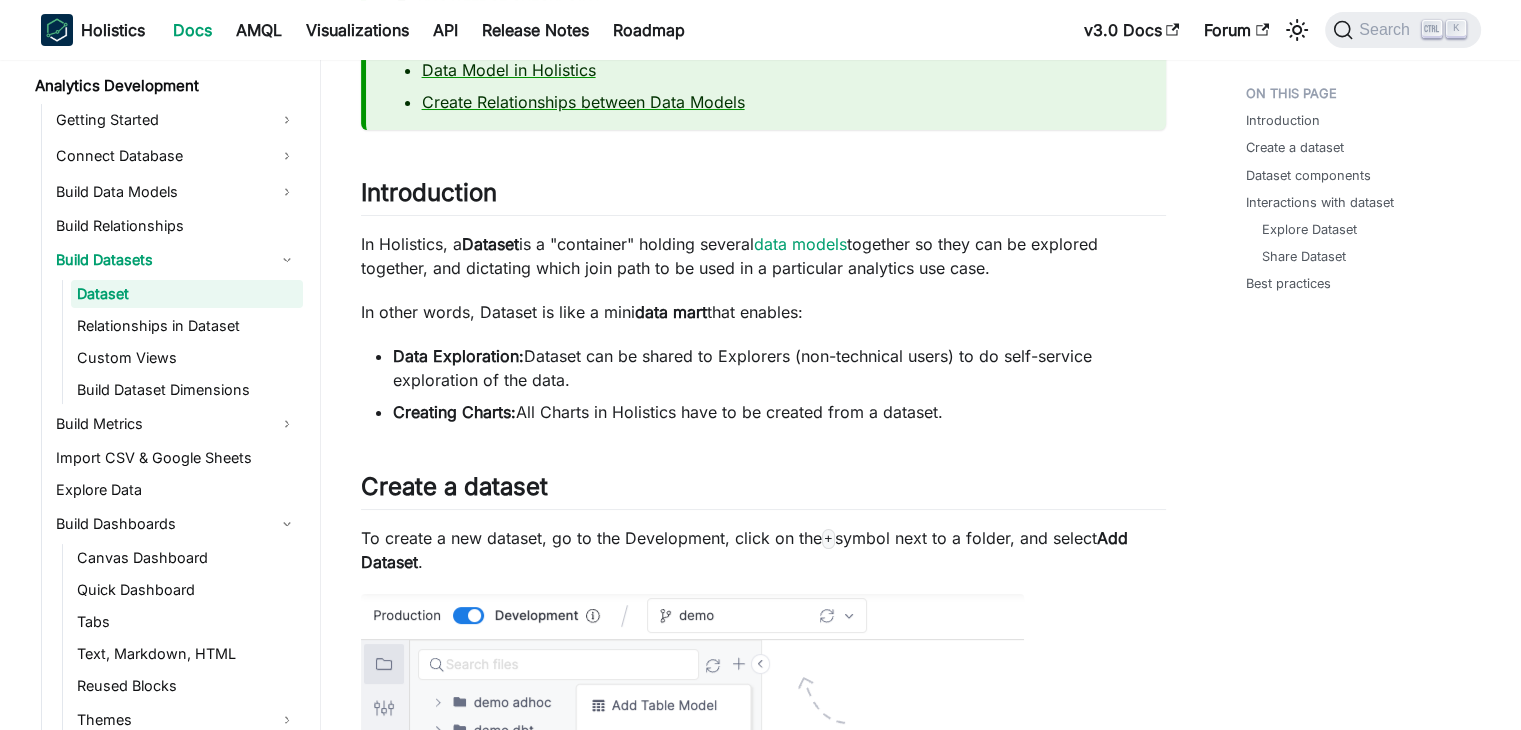 scroll, scrollTop: 500, scrollLeft: 0, axis: vertical 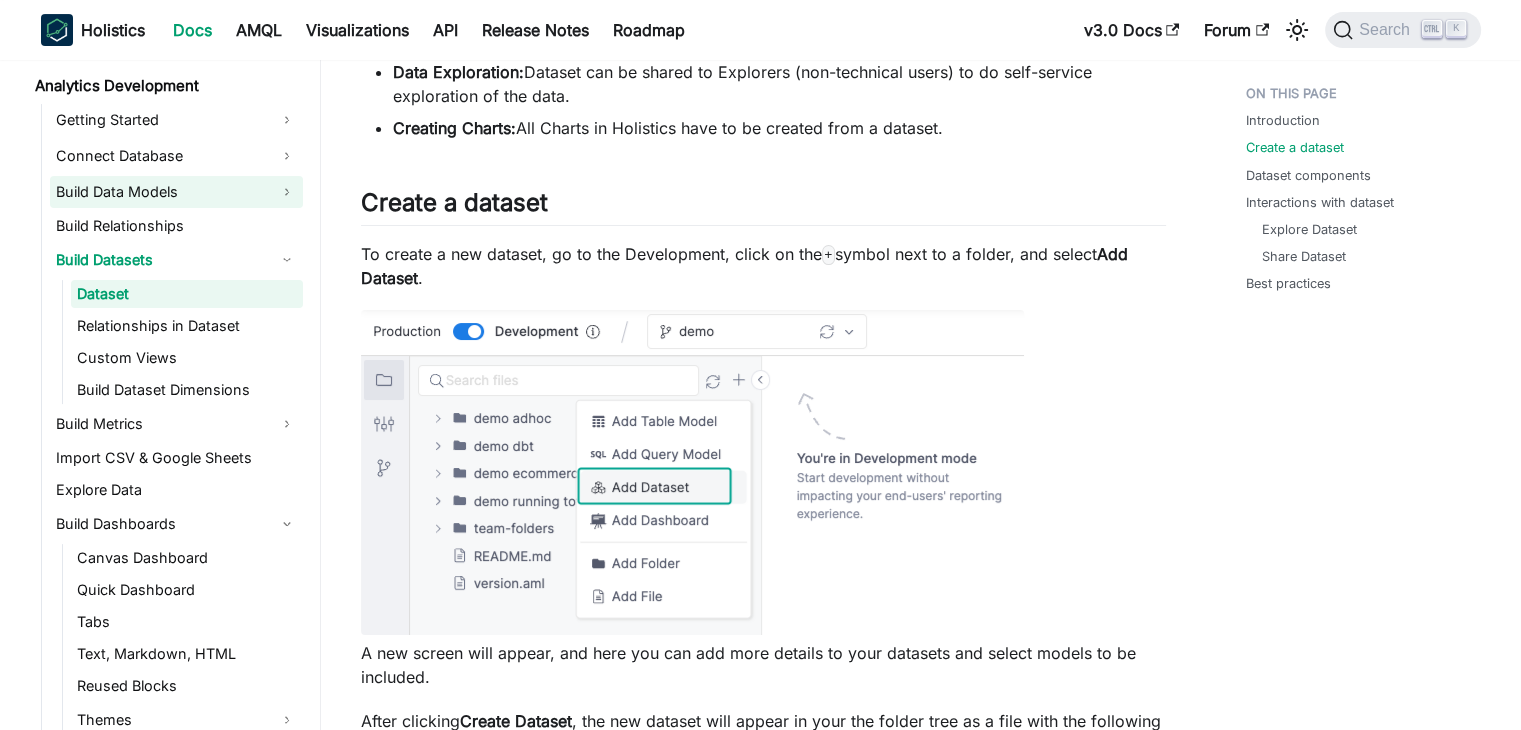 click on "Build Data Models" at bounding box center (176, 192) 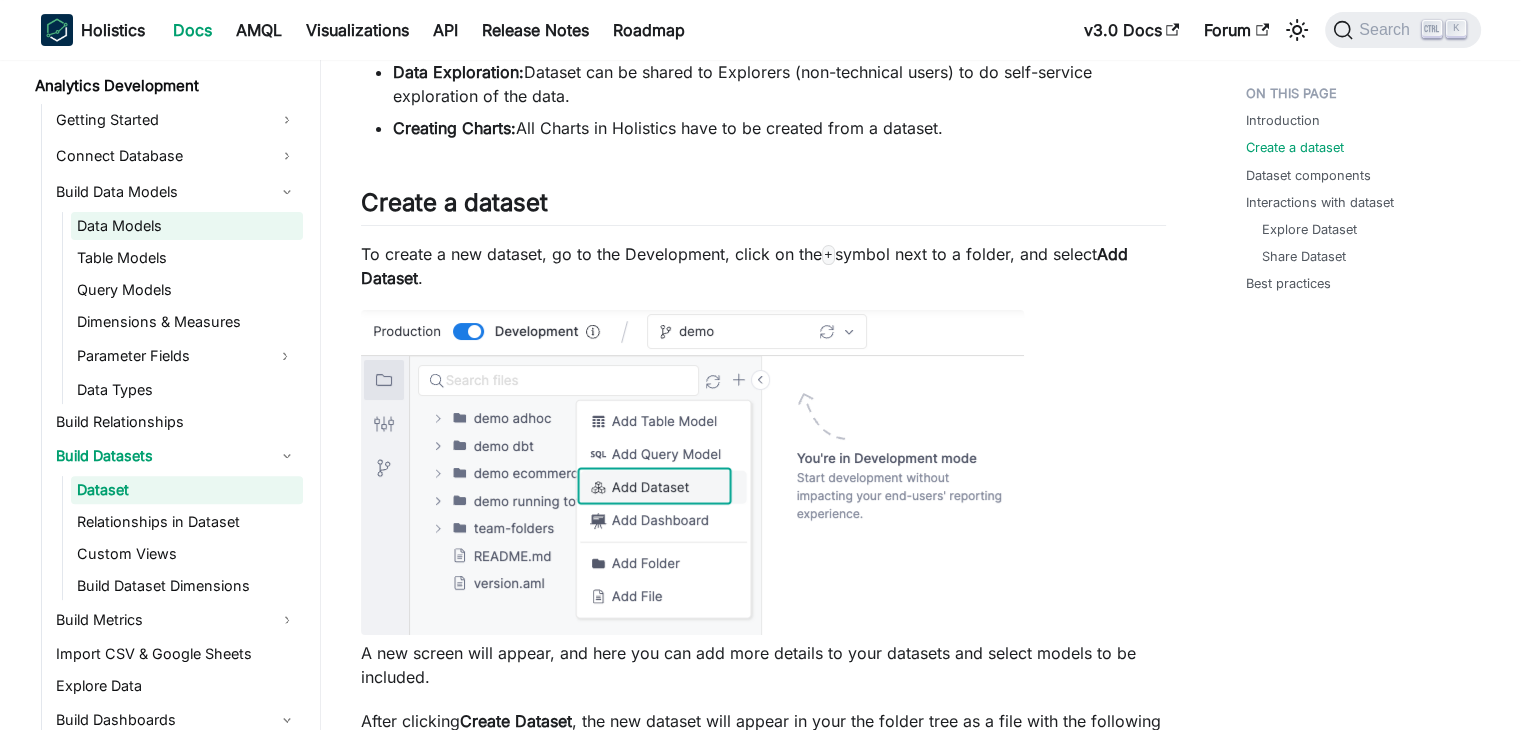 click on "Data Models" at bounding box center [187, 226] 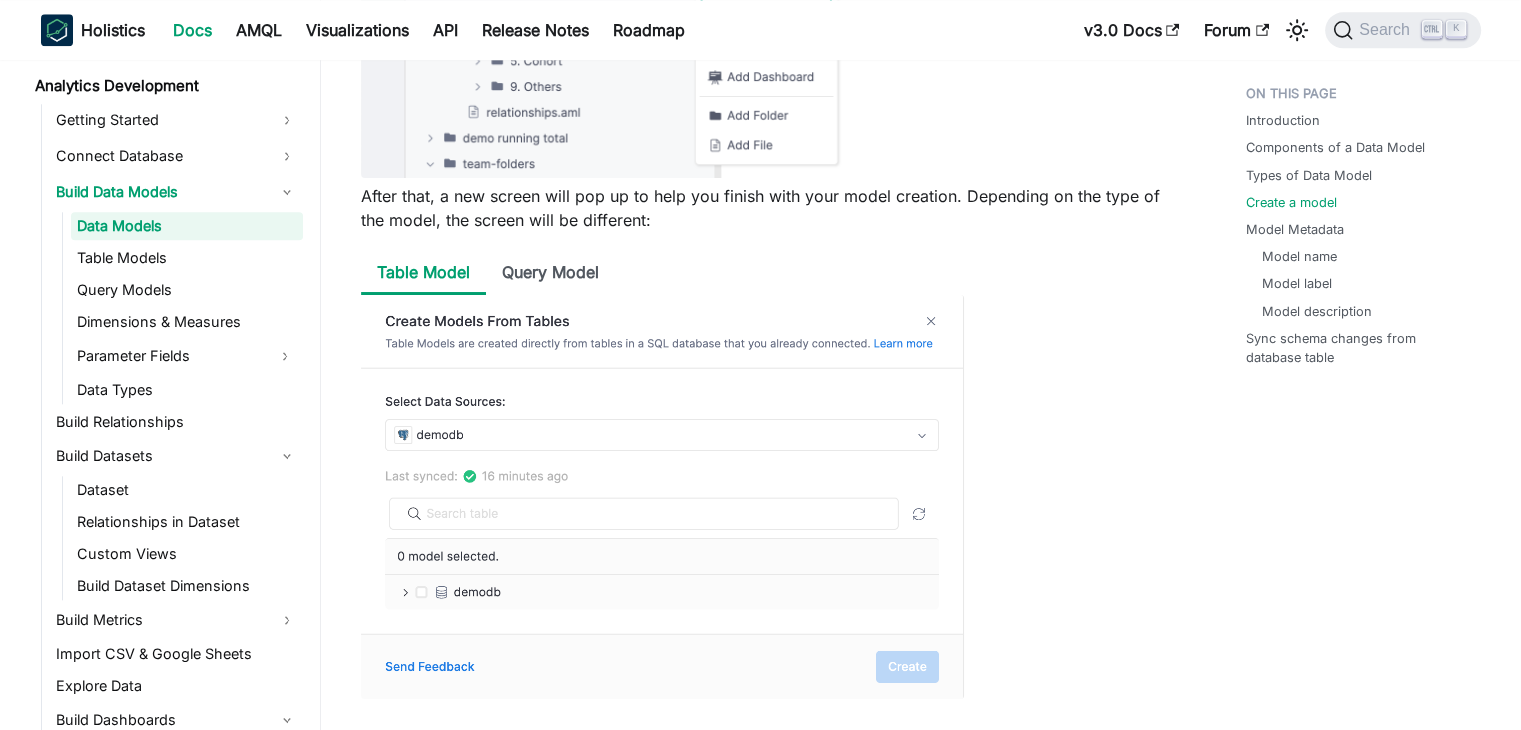 scroll, scrollTop: 2200, scrollLeft: 0, axis: vertical 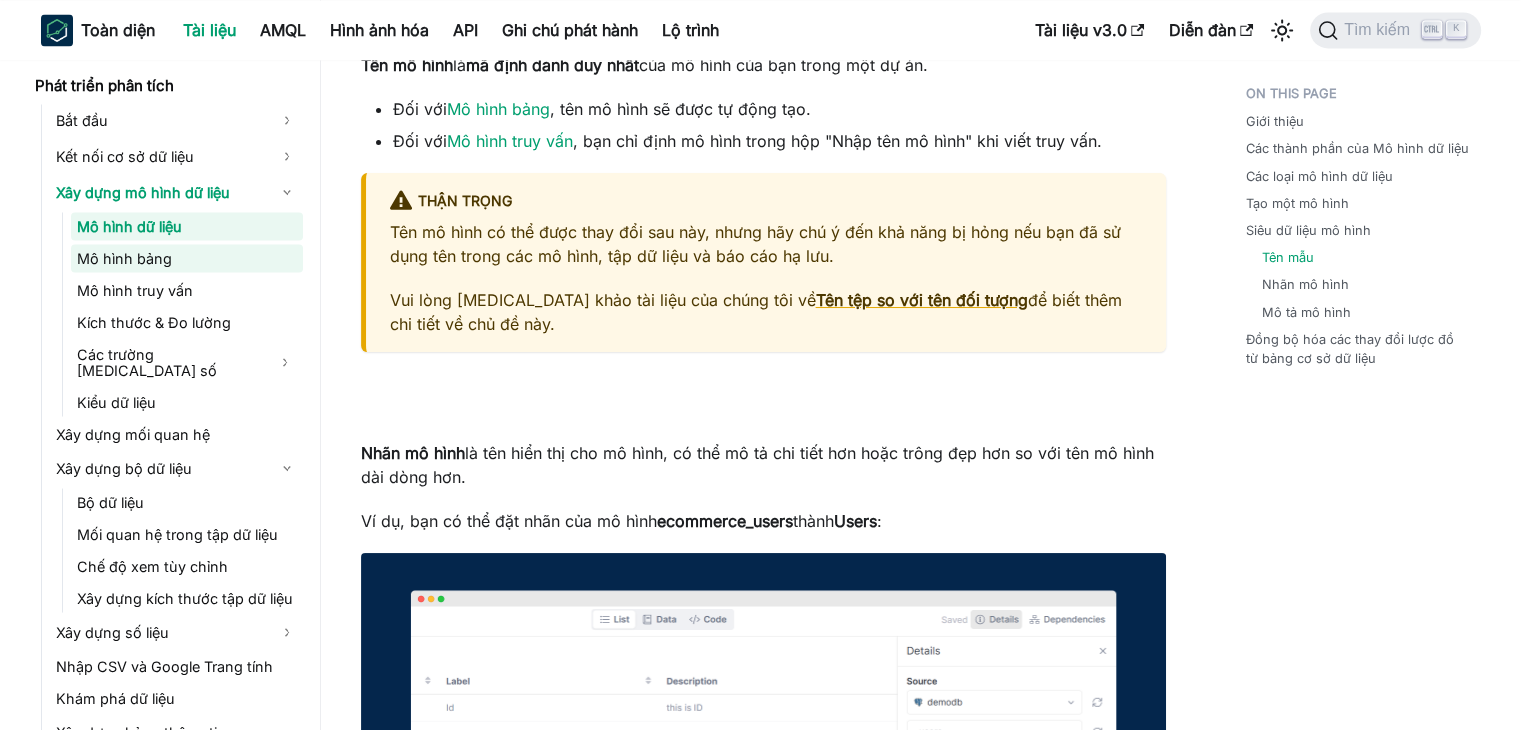 click on "Mô hình bảng" at bounding box center [124, 257] 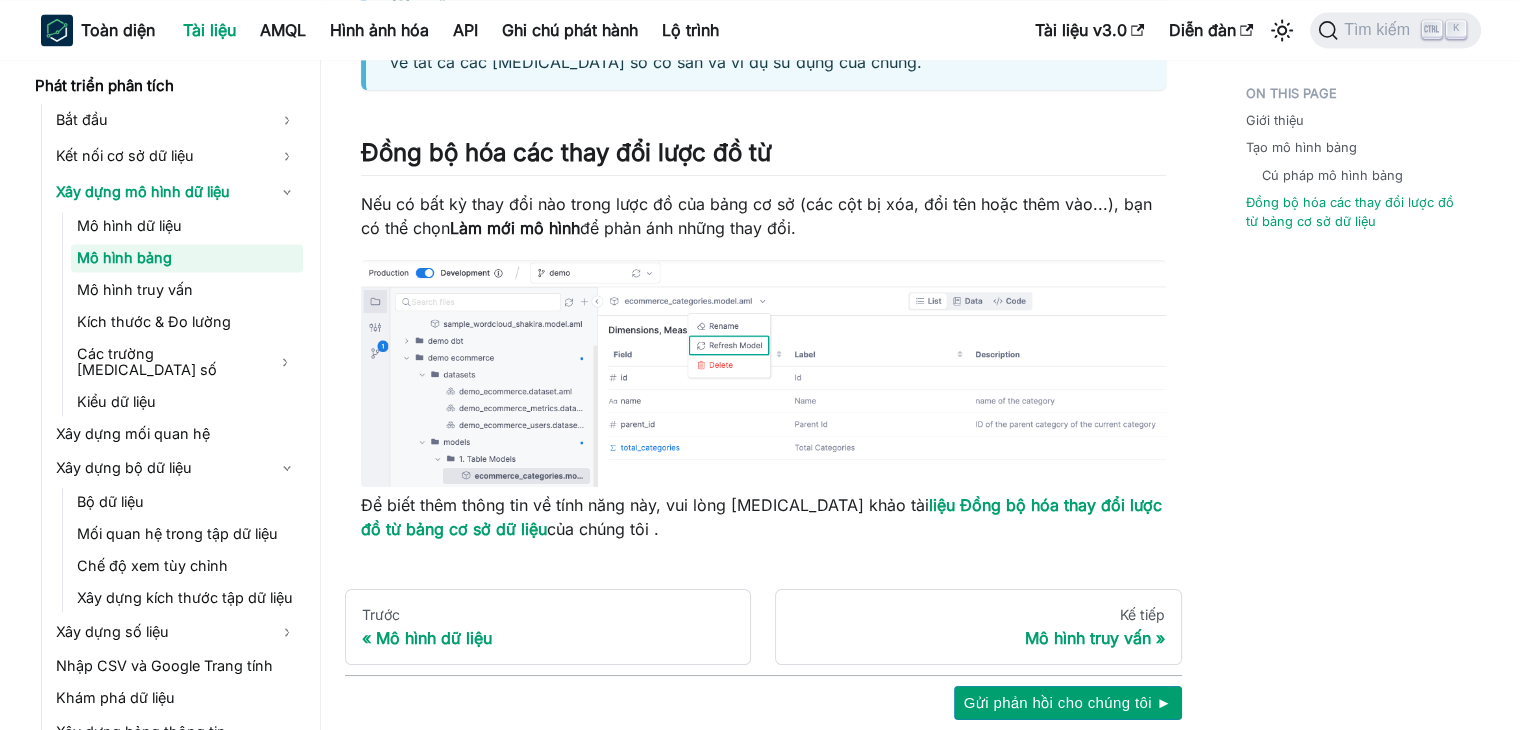 scroll, scrollTop: 3111, scrollLeft: 0, axis: vertical 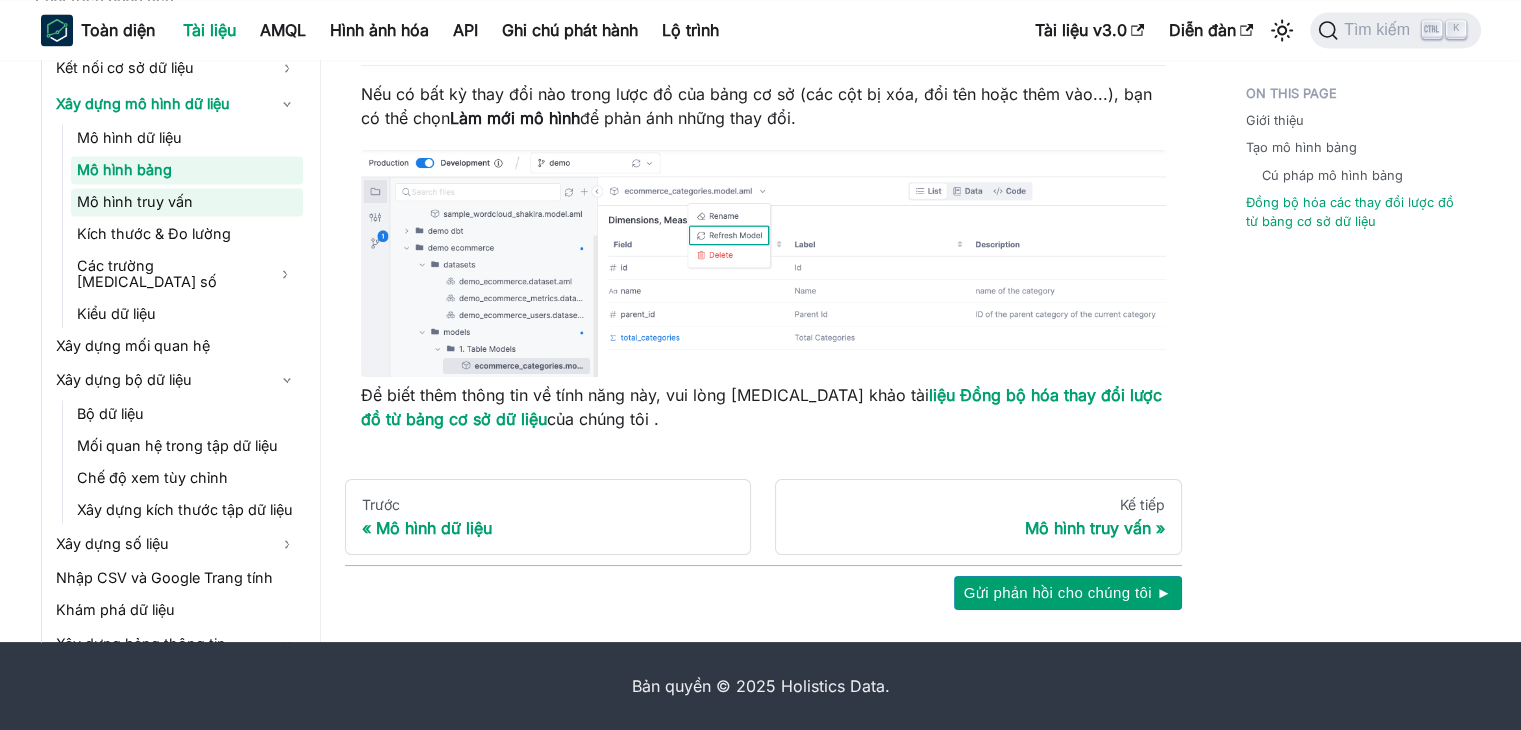 click on "Mô hình truy vấn" at bounding box center (135, 201) 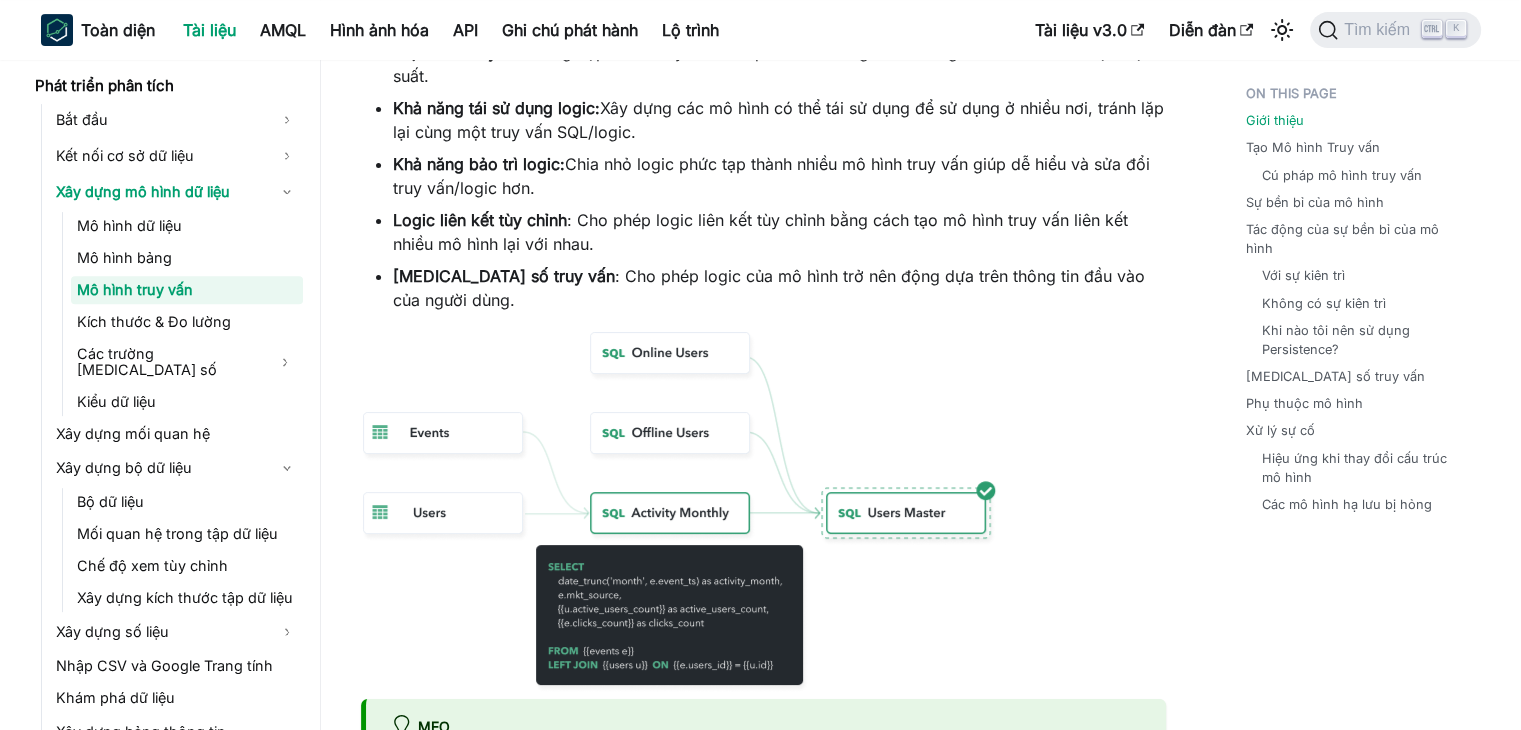 scroll, scrollTop: 900, scrollLeft: 0, axis: vertical 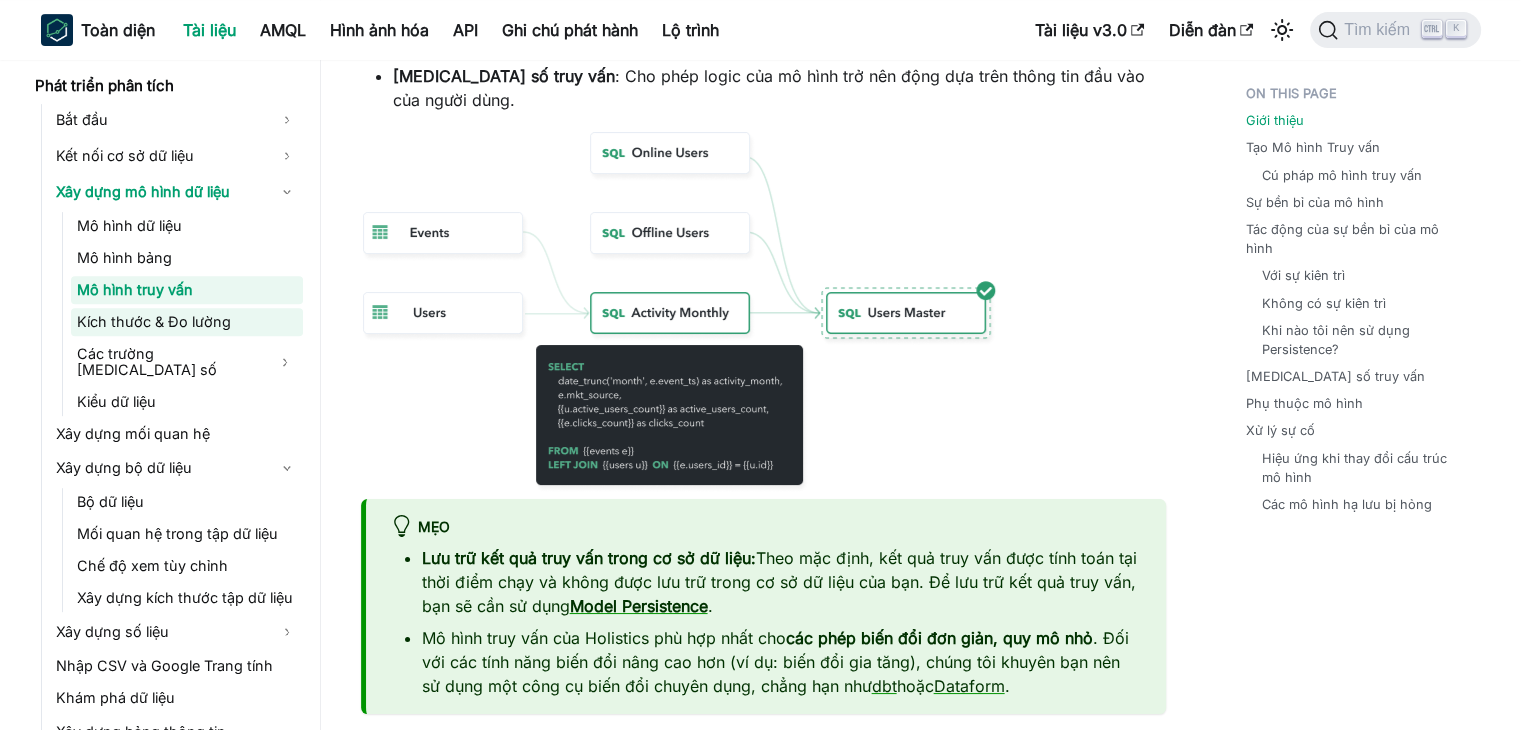 click on "Kích thước & Đo lường" at bounding box center (154, 321) 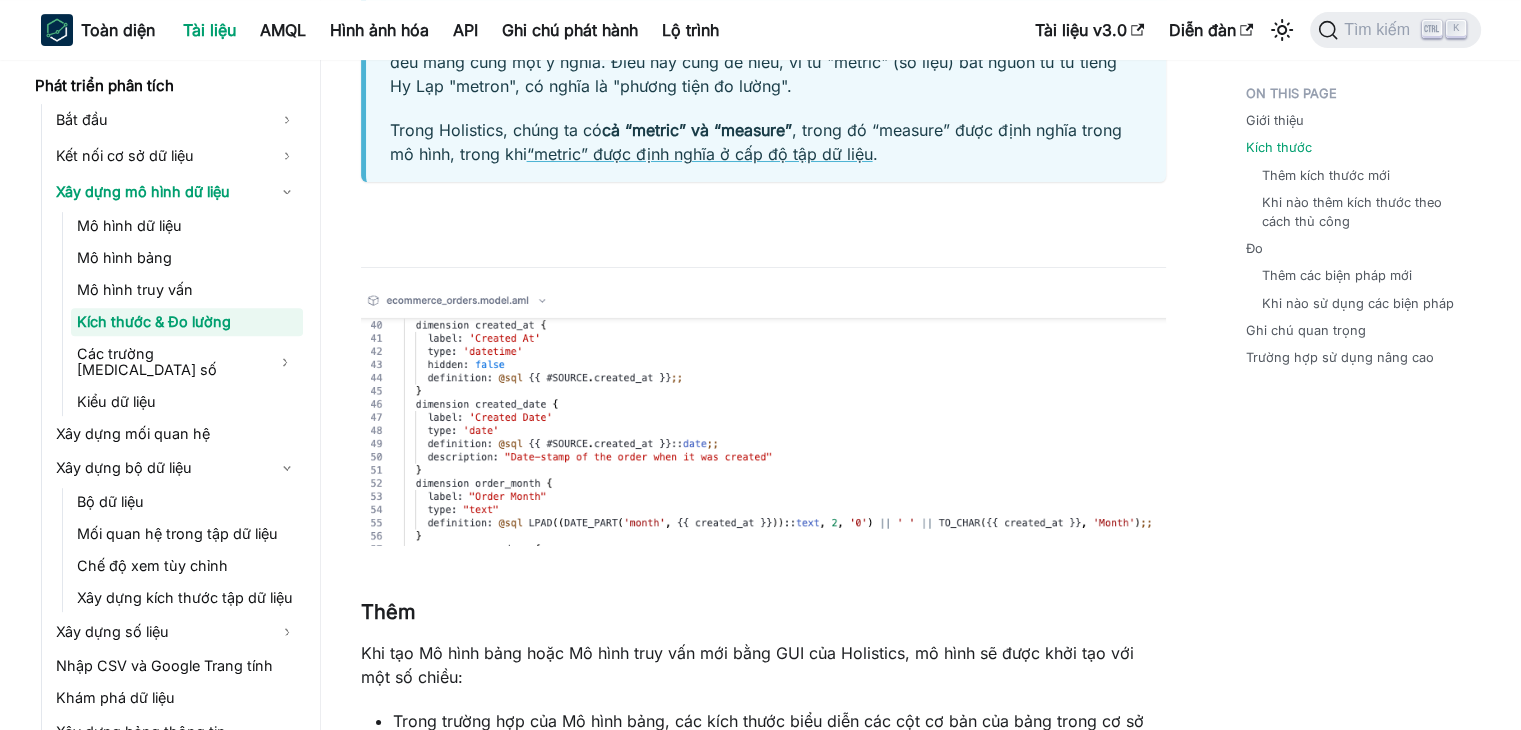 scroll, scrollTop: 1000, scrollLeft: 0, axis: vertical 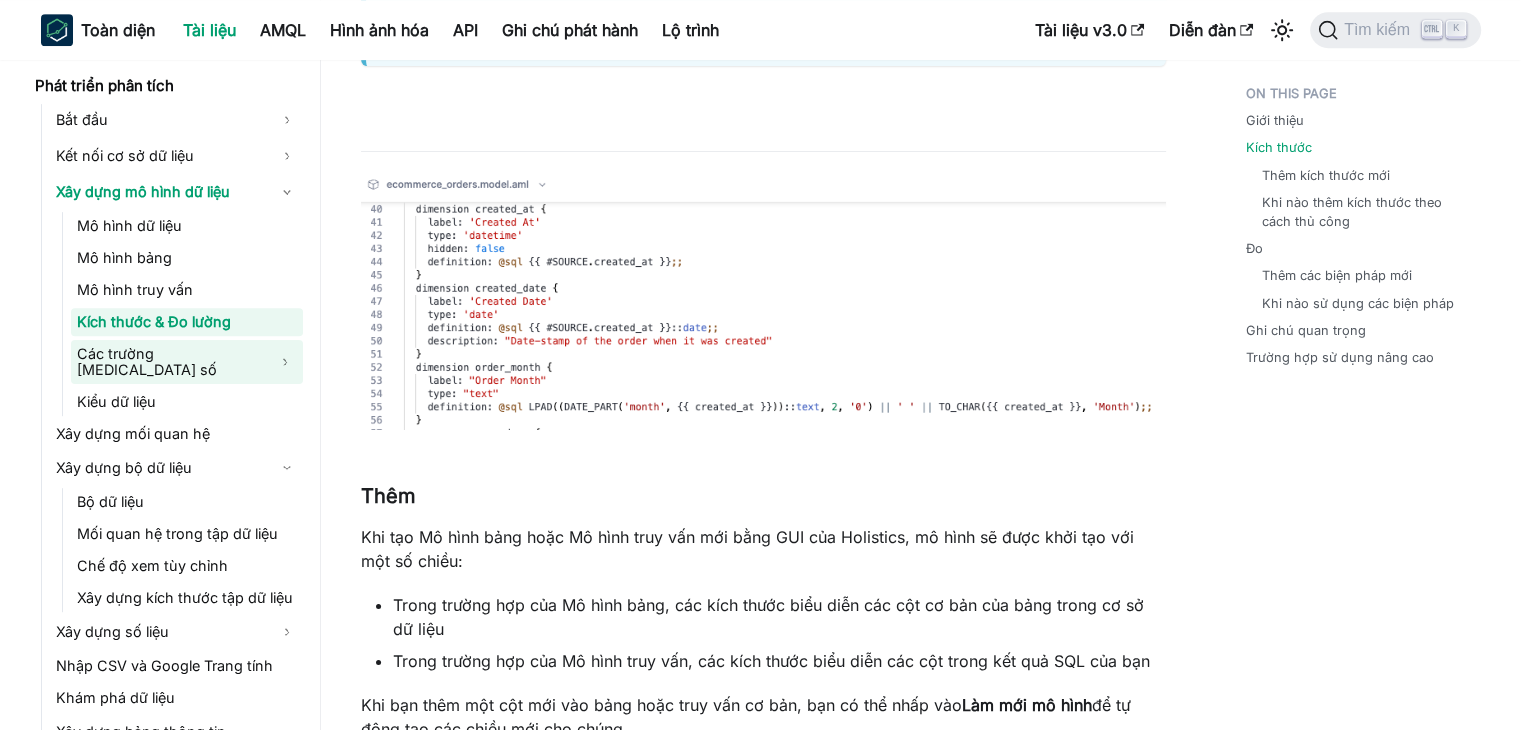 click on "Các trường [MEDICAL_DATA] số" at bounding box center (147, 361) 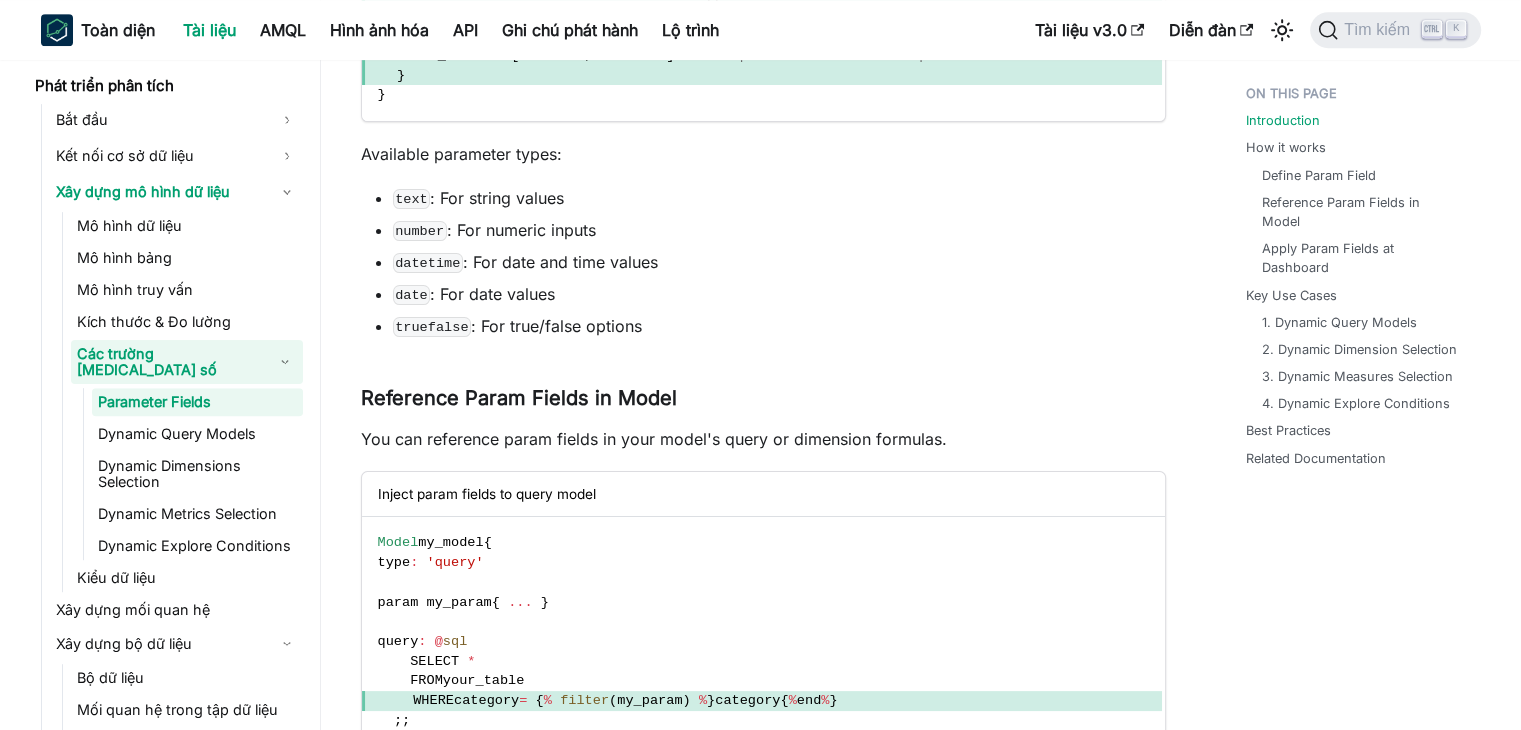 scroll, scrollTop: 0, scrollLeft: 0, axis: both 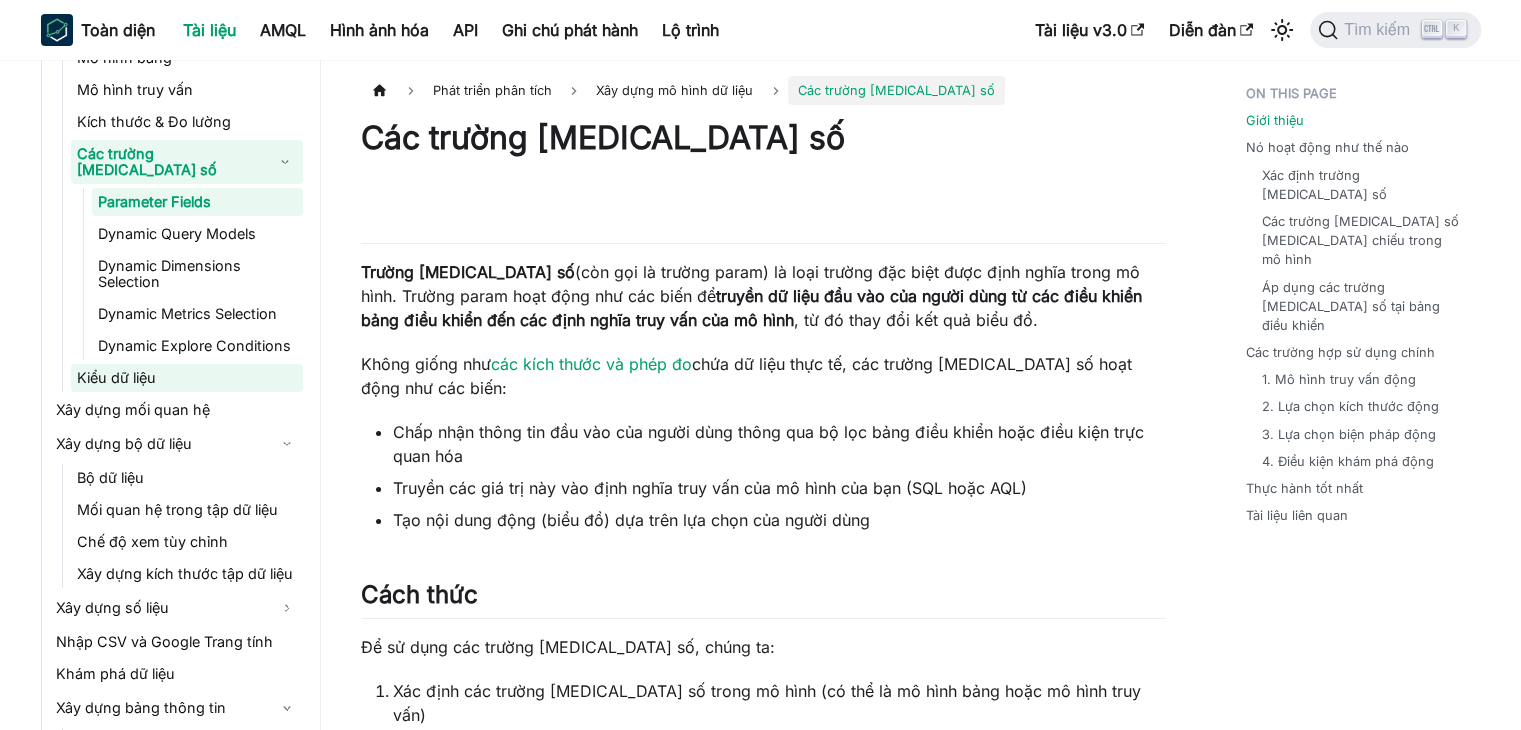 click on "Kiểu dữ liệu" at bounding box center (116, 377) 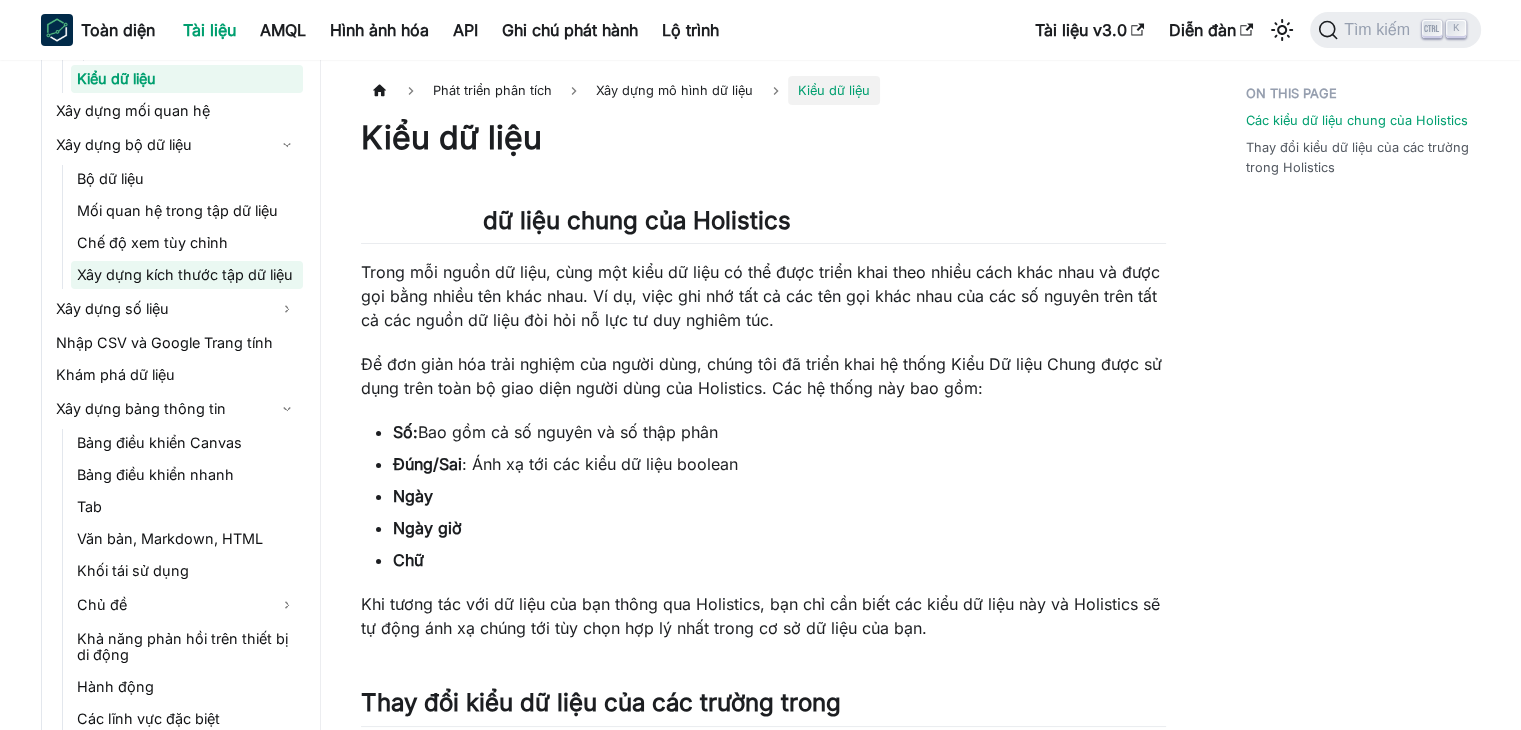 scroll, scrollTop: 912, scrollLeft: 0, axis: vertical 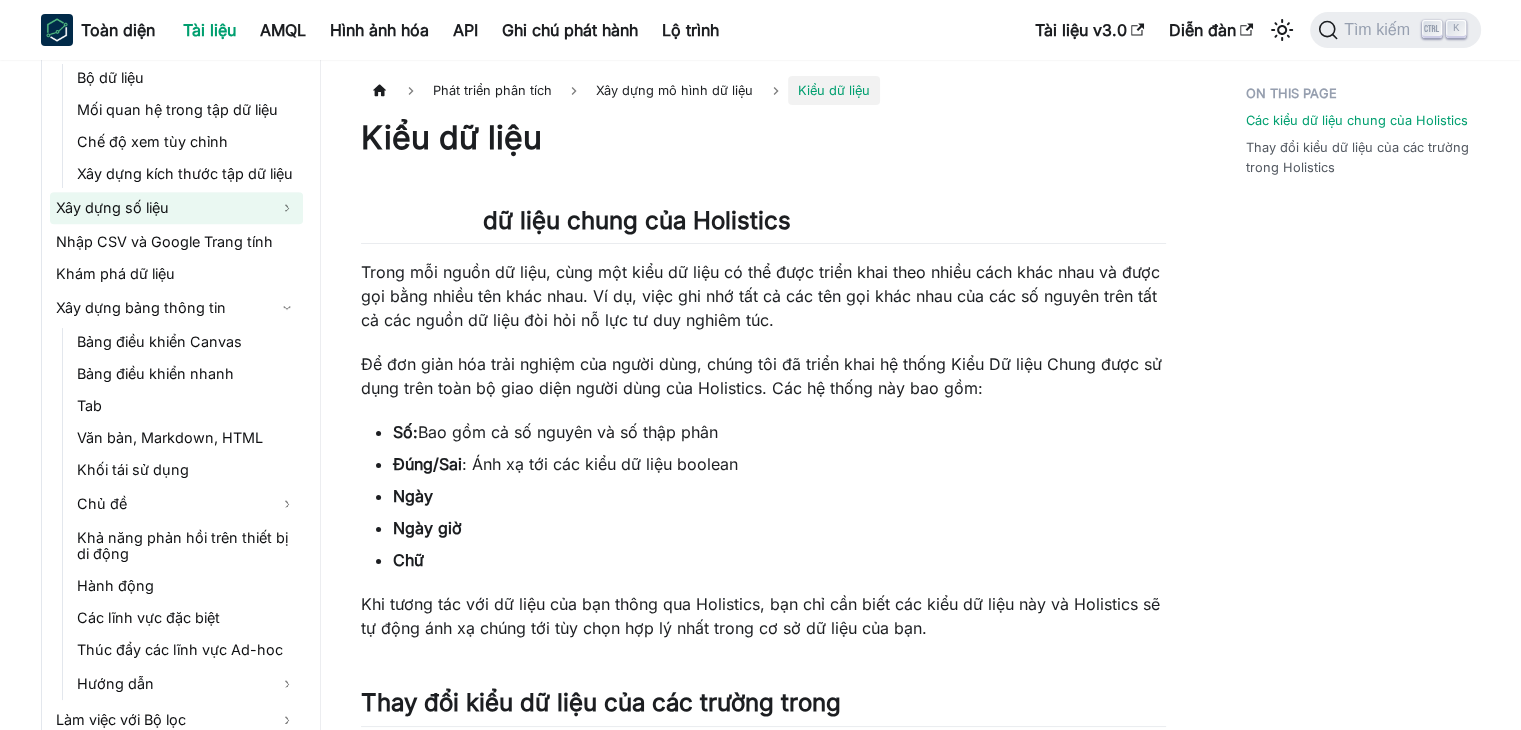click on "Xây dựng số liệu" at bounding box center [112, 207] 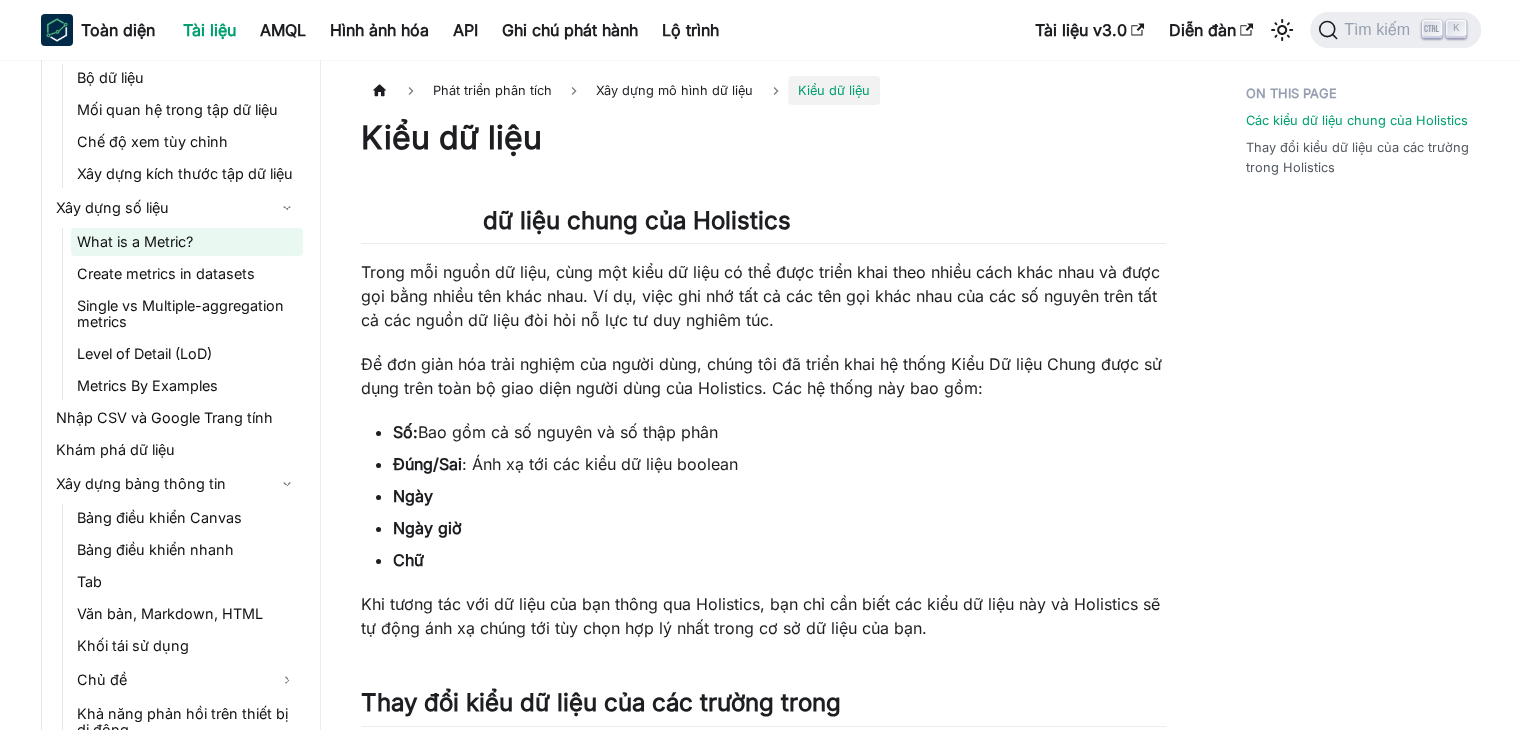 click on "What is a Metric?" at bounding box center (187, 242) 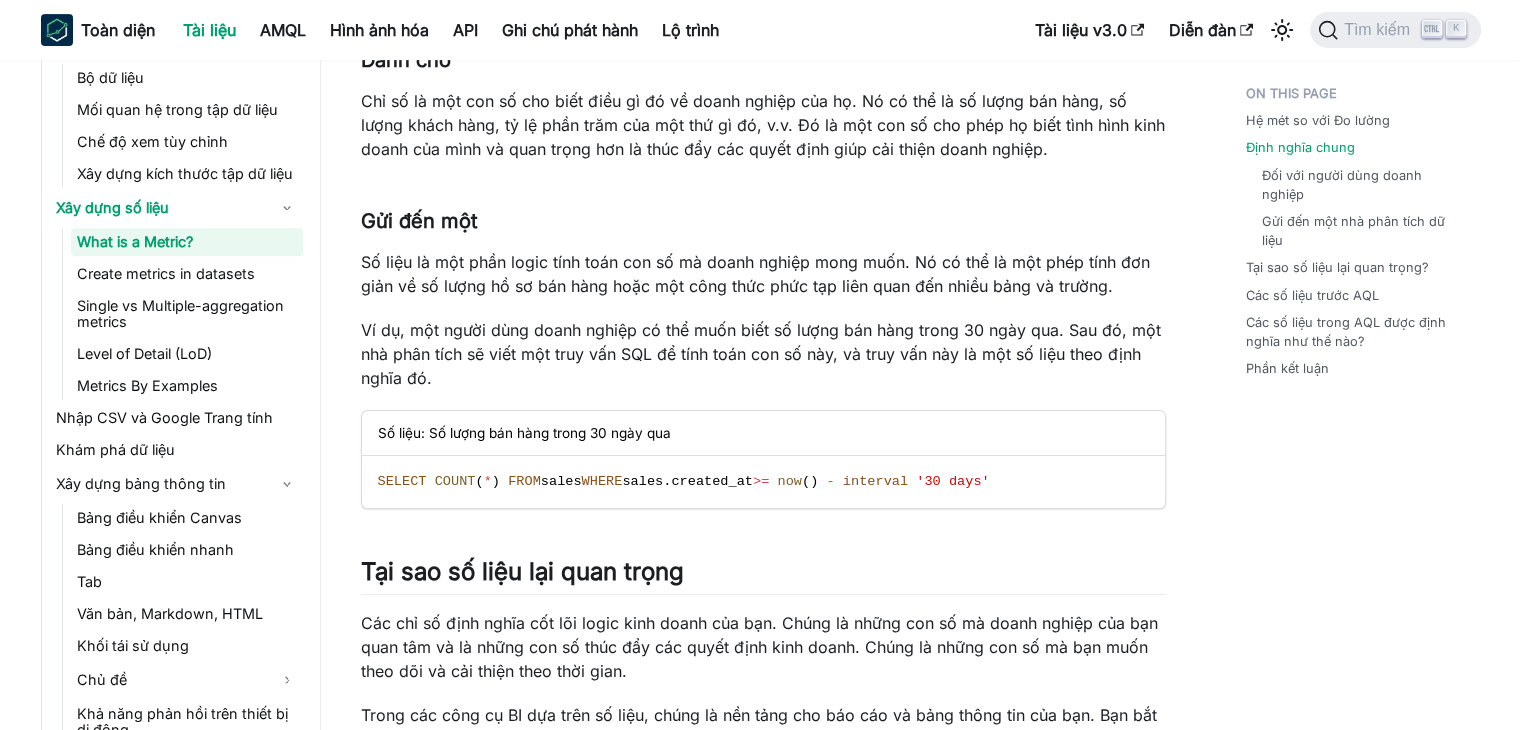 scroll, scrollTop: 900, scrollLeft: 0, axis: vertical 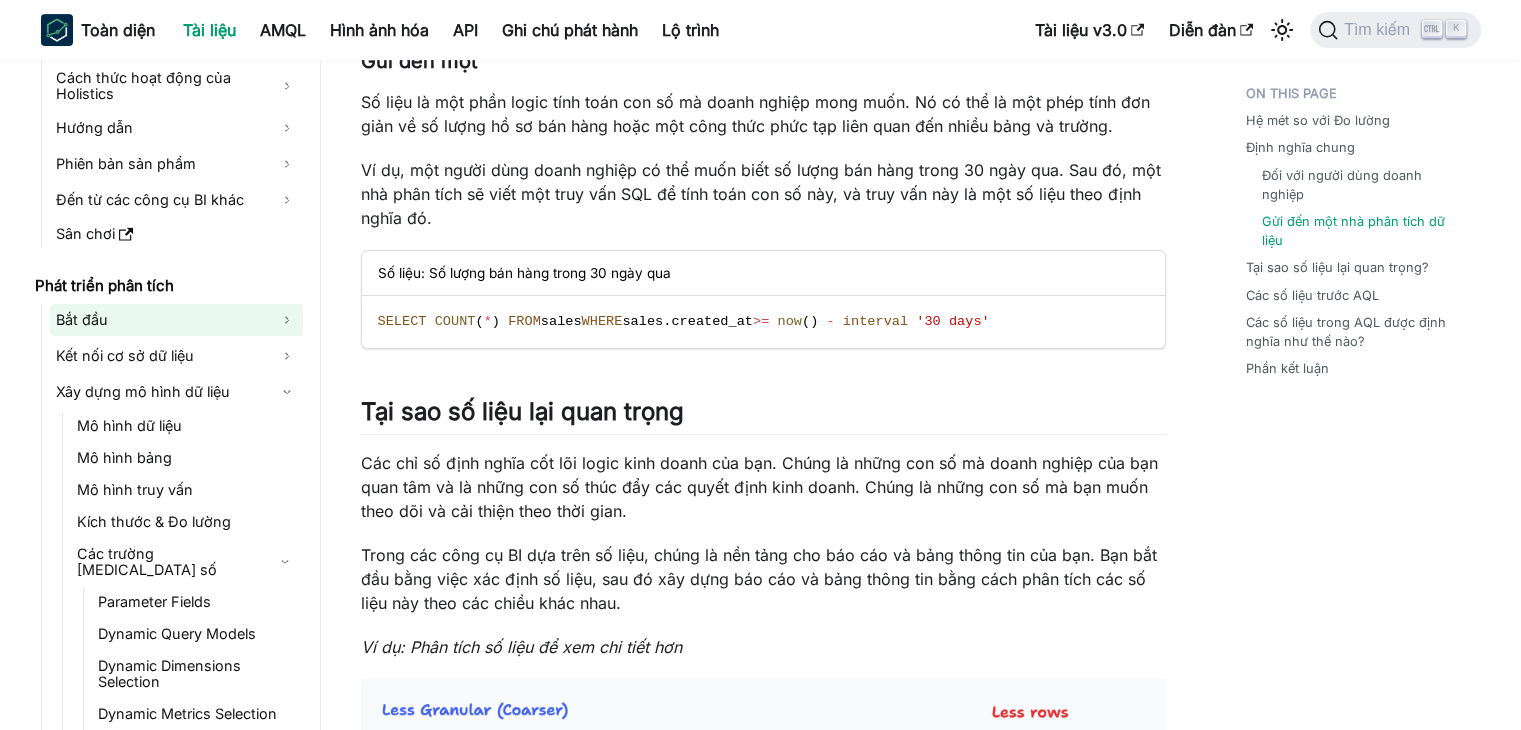click on "Bắt đầu" at bounding box center [176, 320] 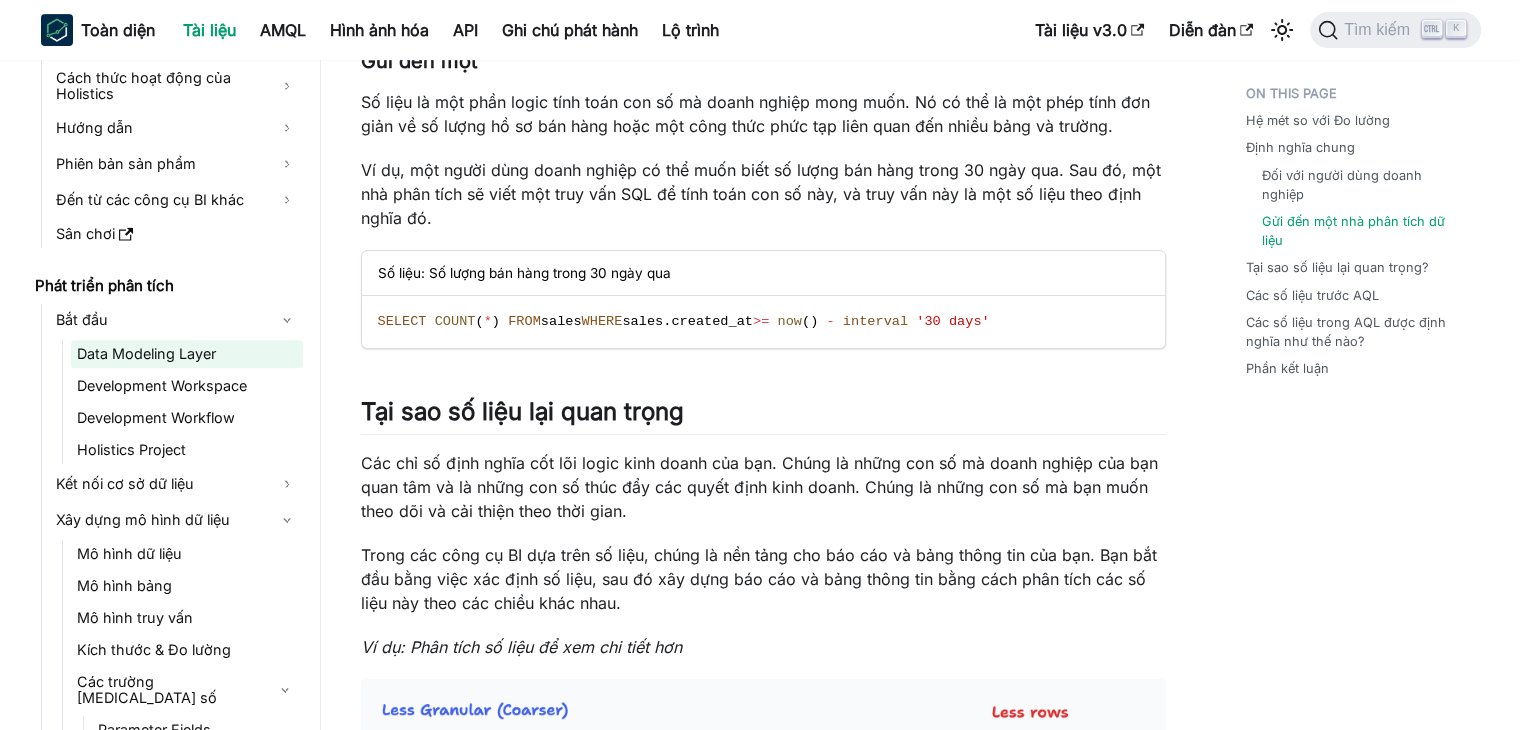 click on "Data Modeling Layer" at bounding box center (187, 354) 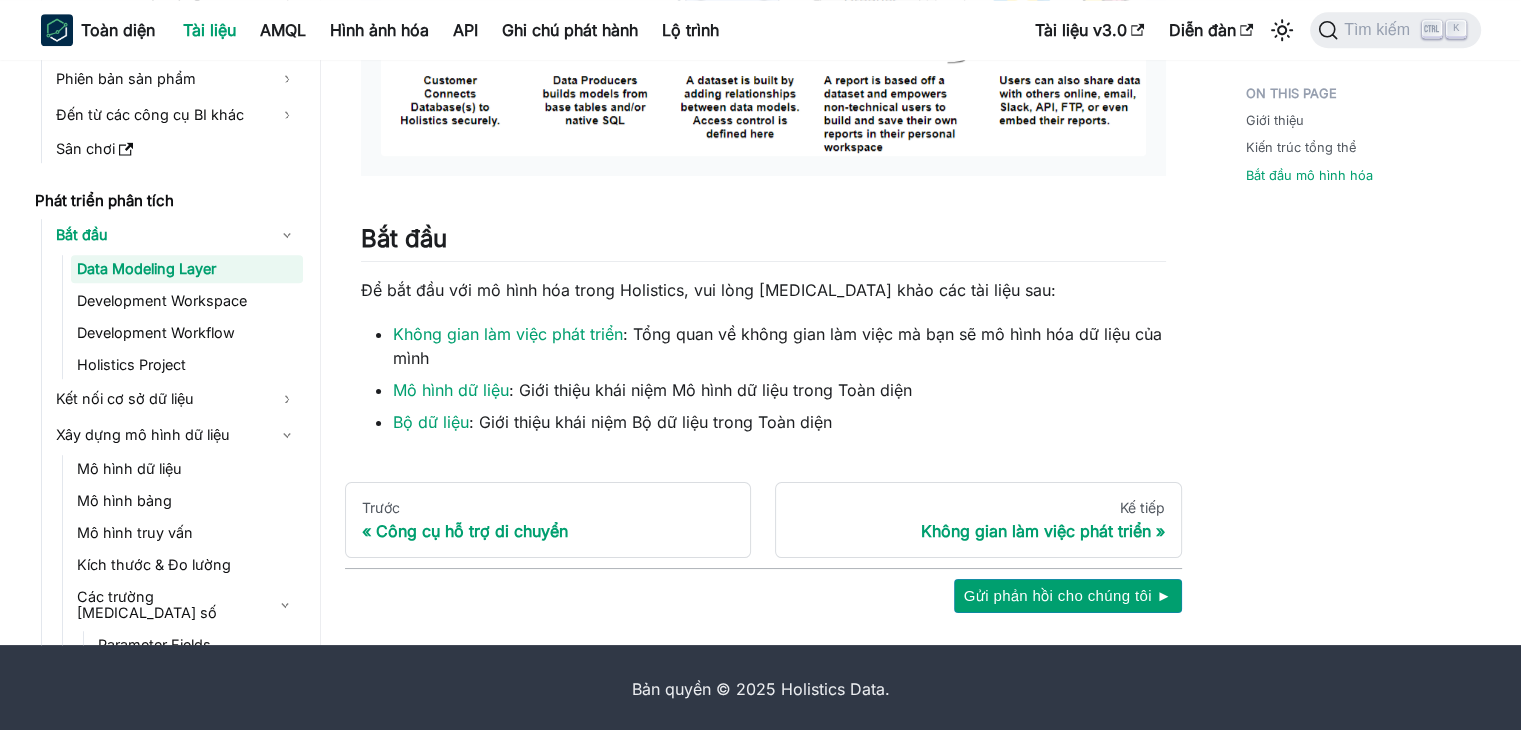 scroll, scrollTop: 1343, scrollLeft: 0, axis: vertical 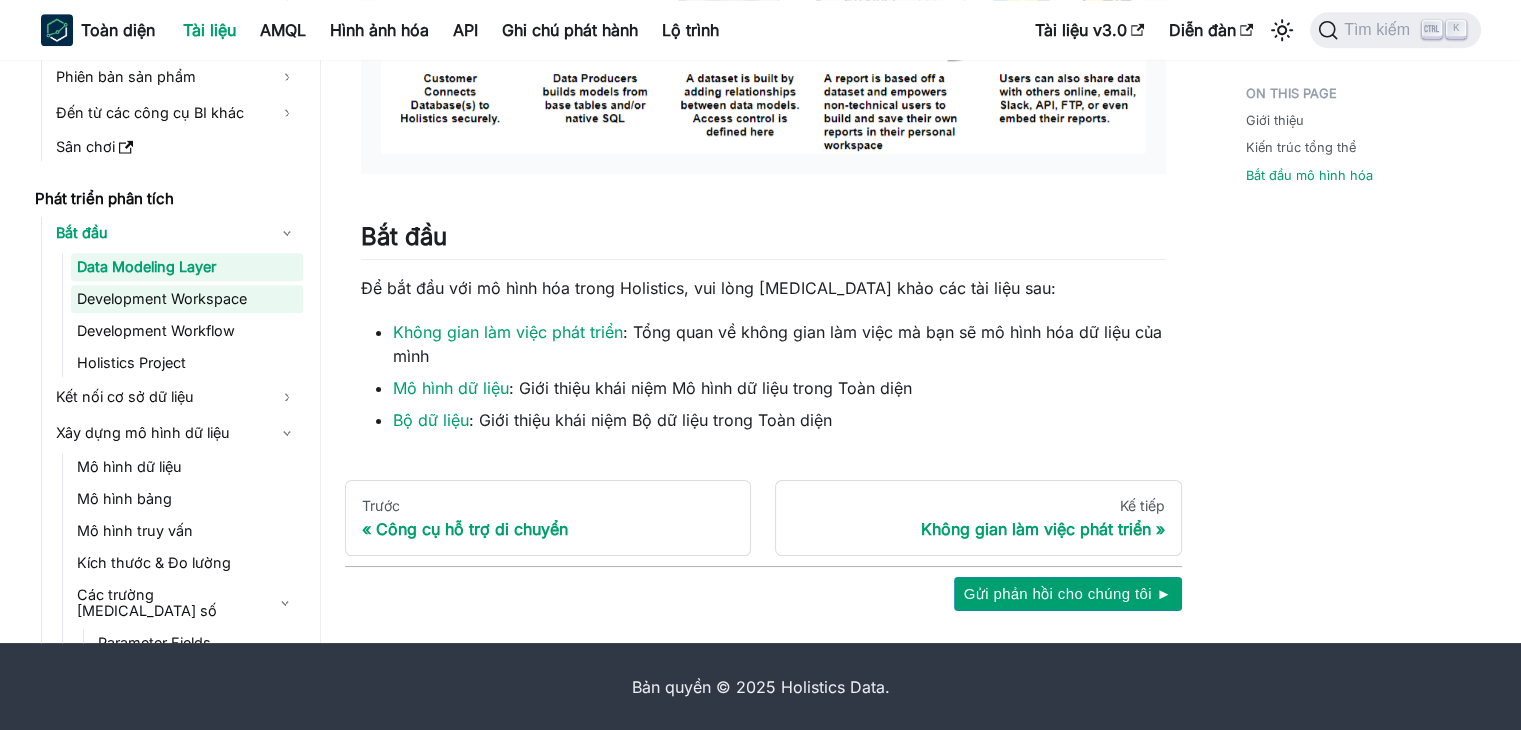click on "Development Workspace" at bounding box center [187, 299] 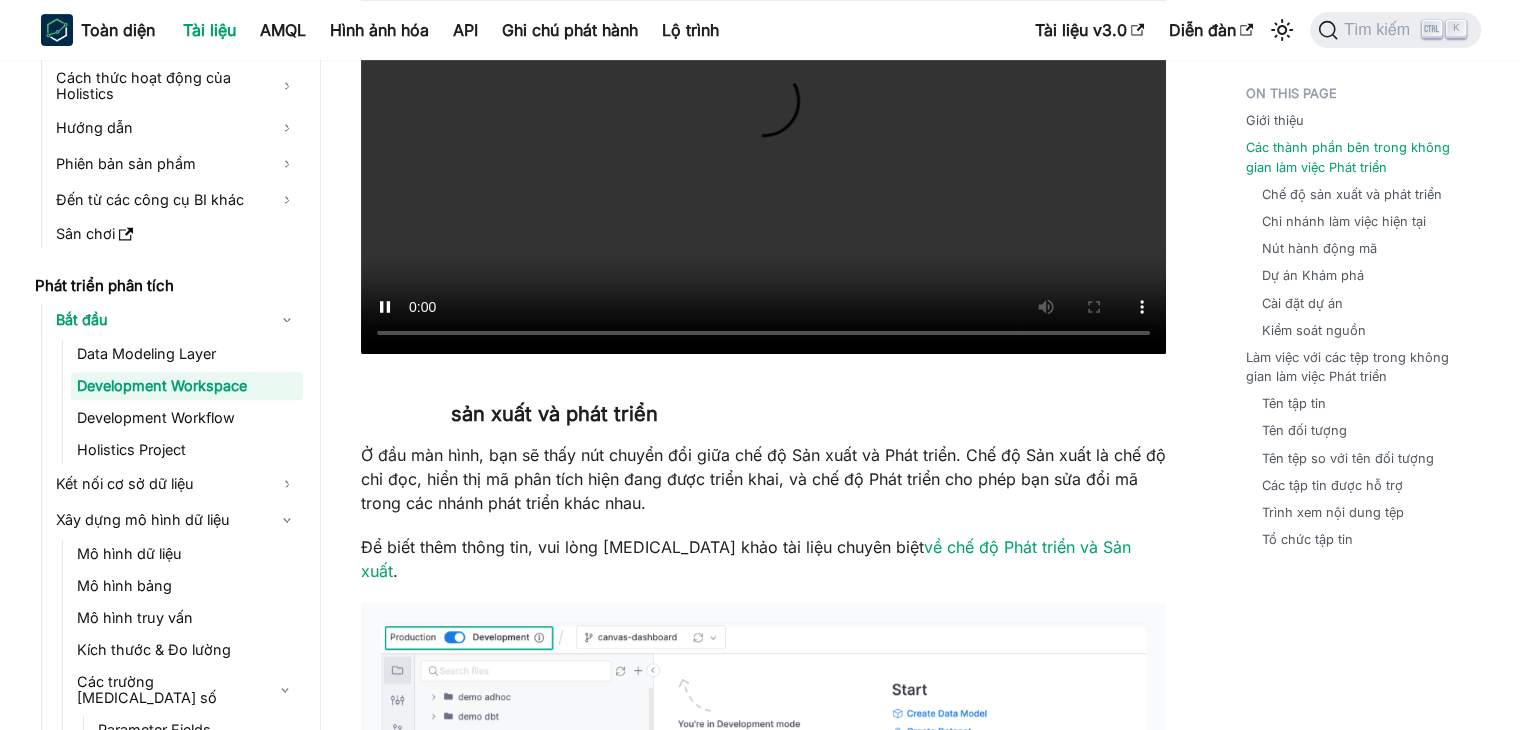 scroll, scrollTop: 700, scrollLeft: 0, axis: vertical 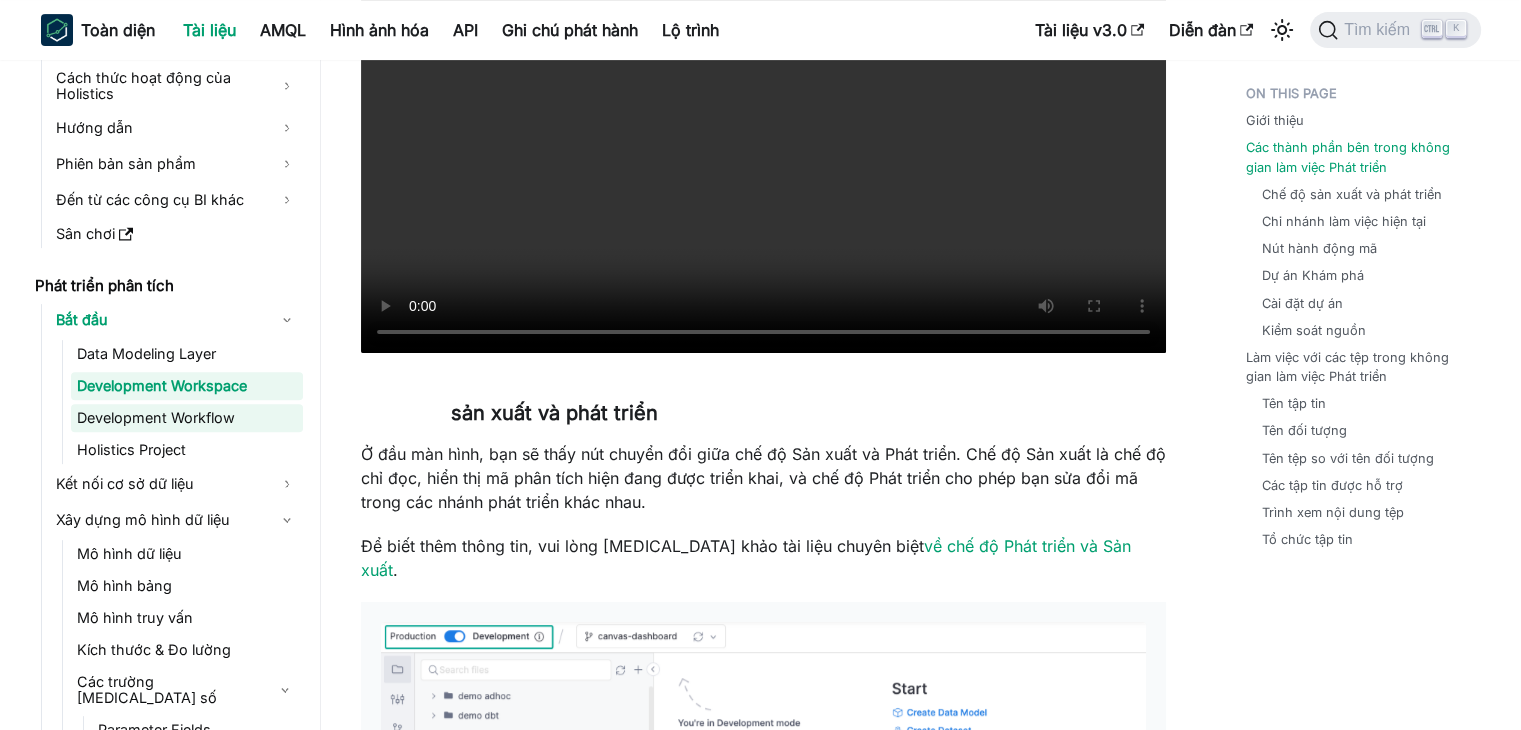 click on "Development Workflow" at bounding box center [187, 418] 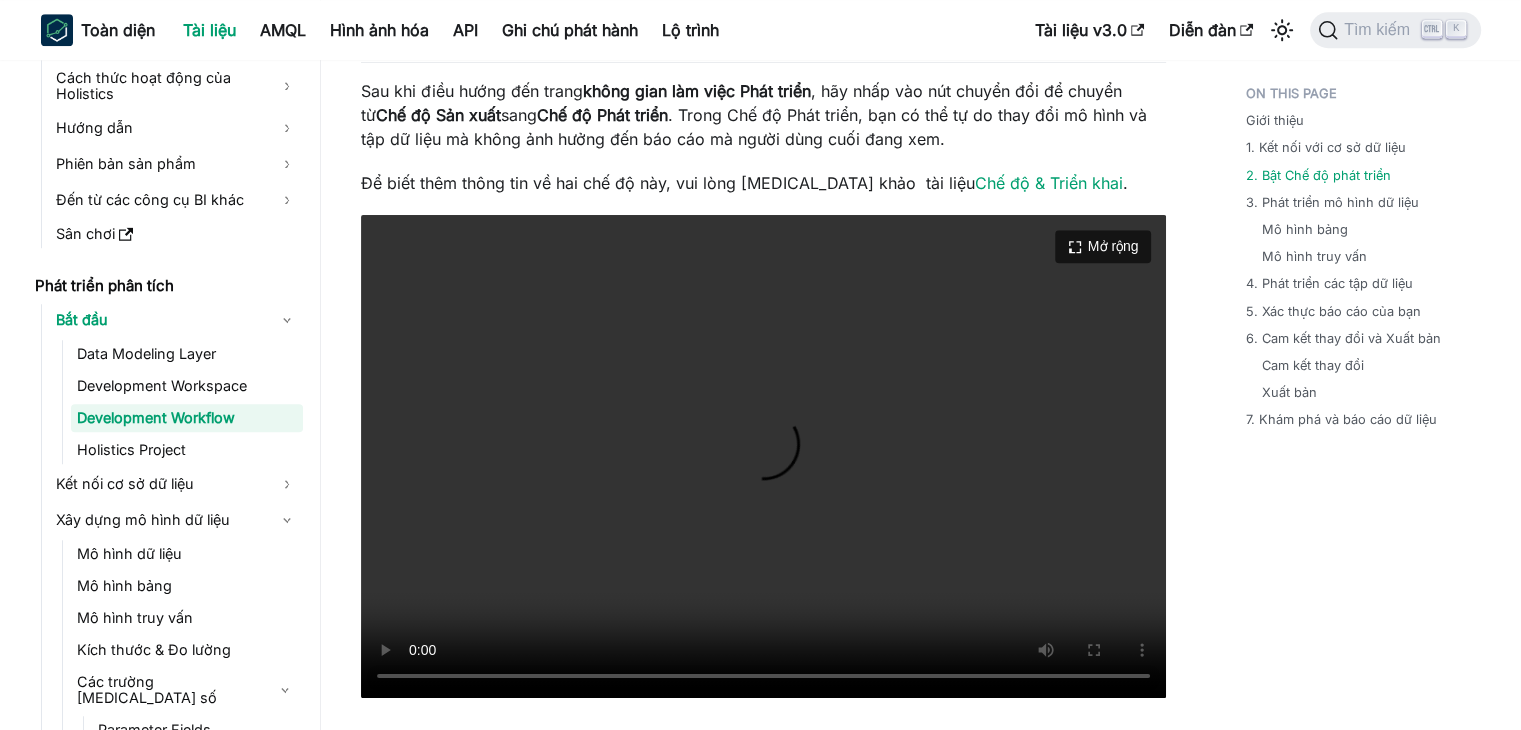 scroll, scrollTop: 1600, scrollLeft: 0, axis: vertical 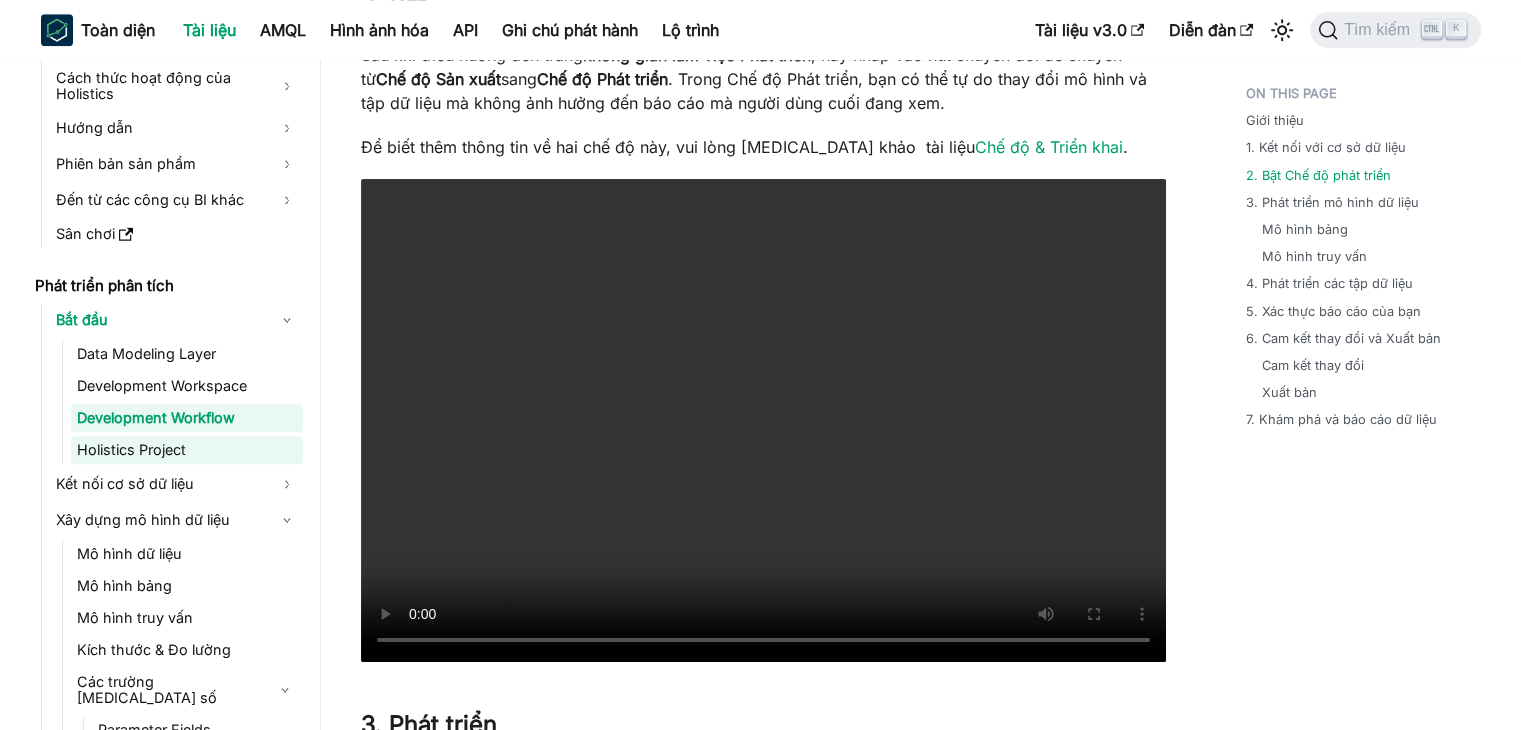 click on "Holistics Project" at bounding box center [187, 450] 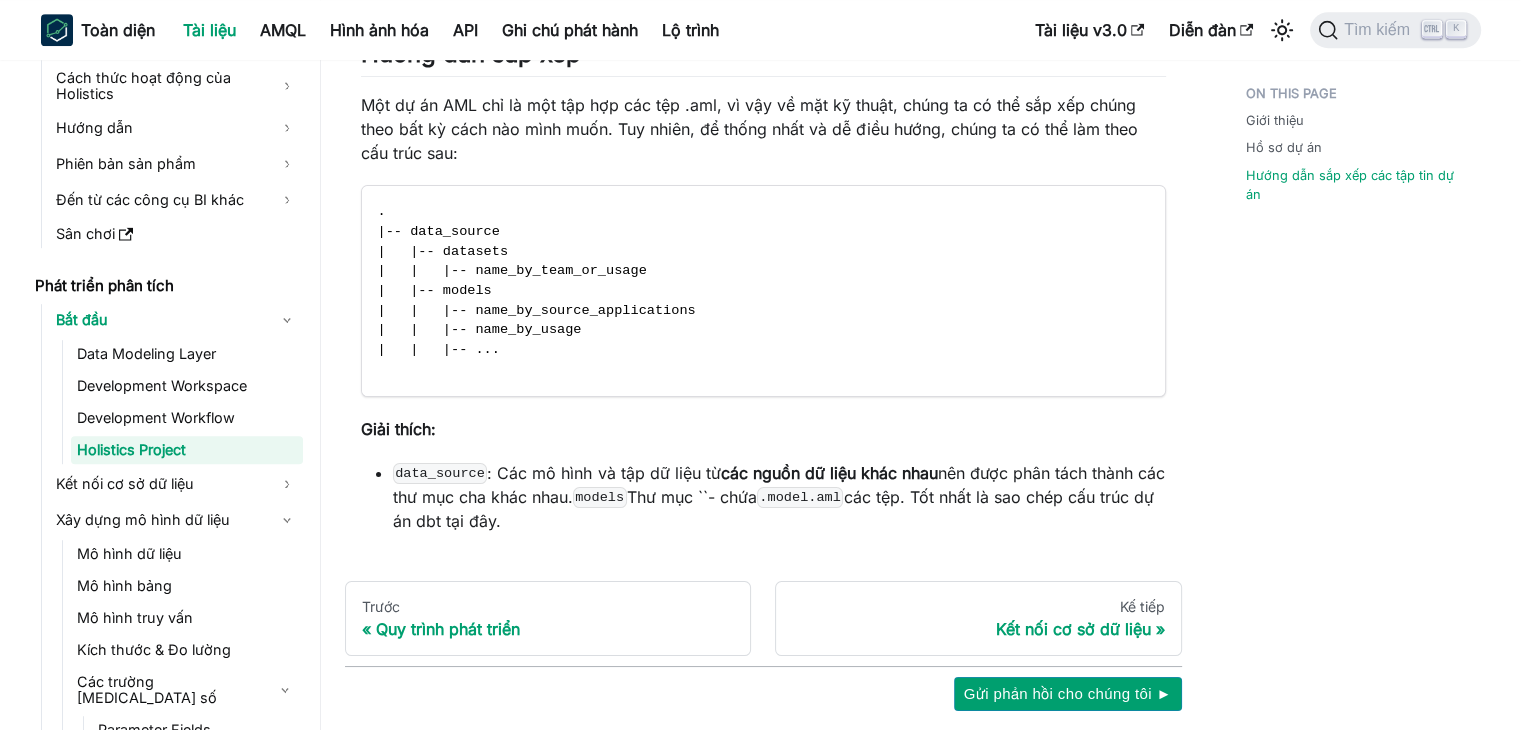 scroll, scrollTop: 1100, scrollLeft: 0, axis: vertical 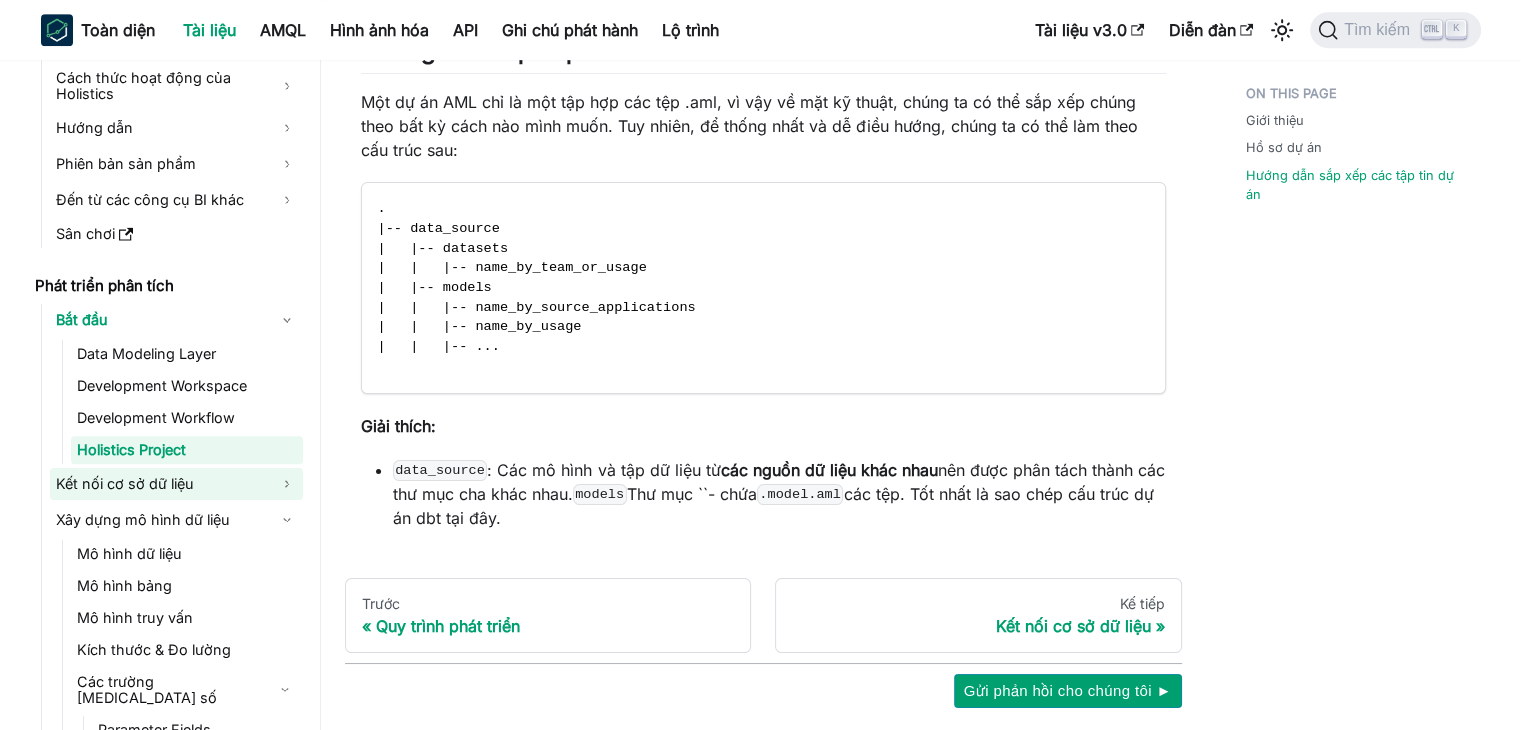 click on "Kết nối cơ sở dữ liệu" at bounding box center [125, 483] 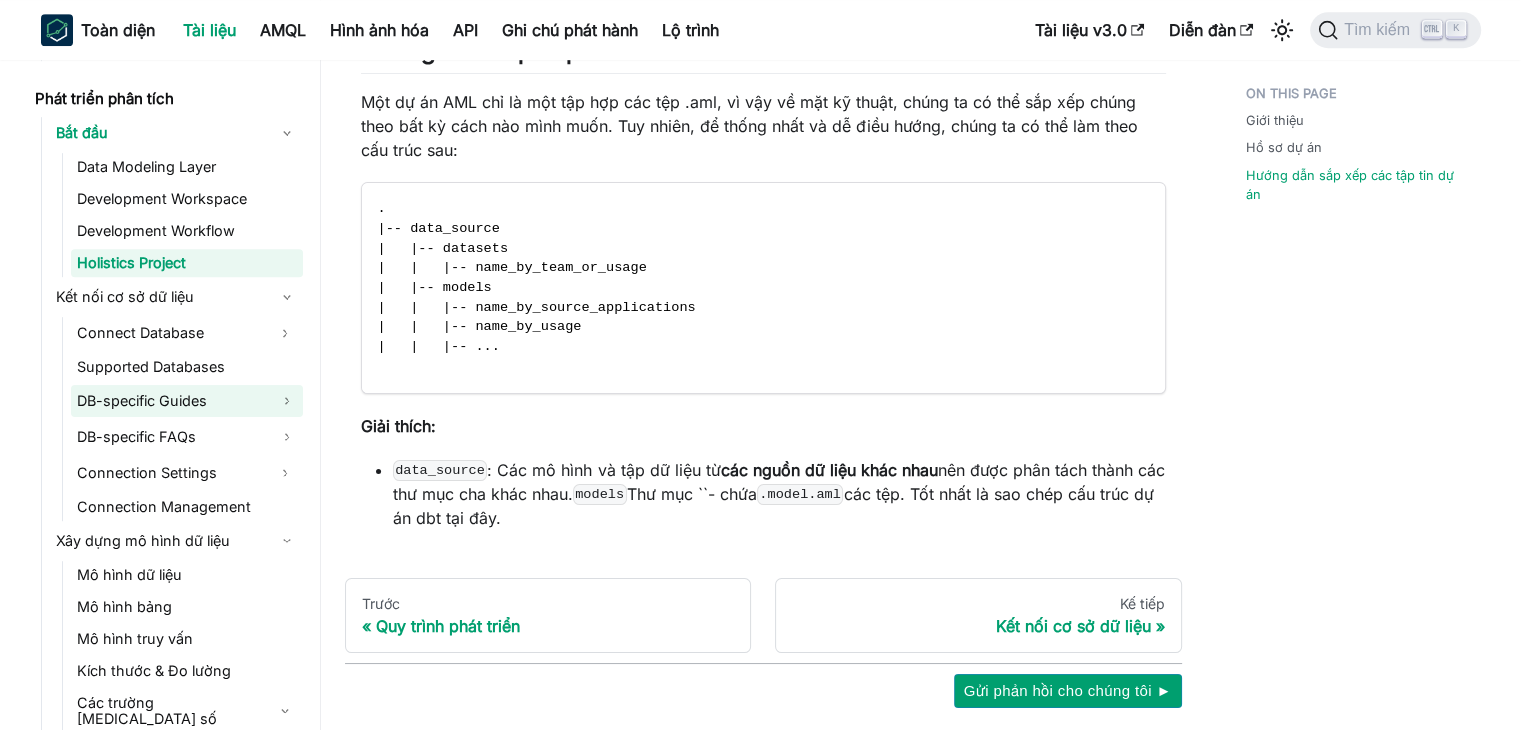 scroll, scrollTop: 312, scrollLeft: 0, axis: vertical 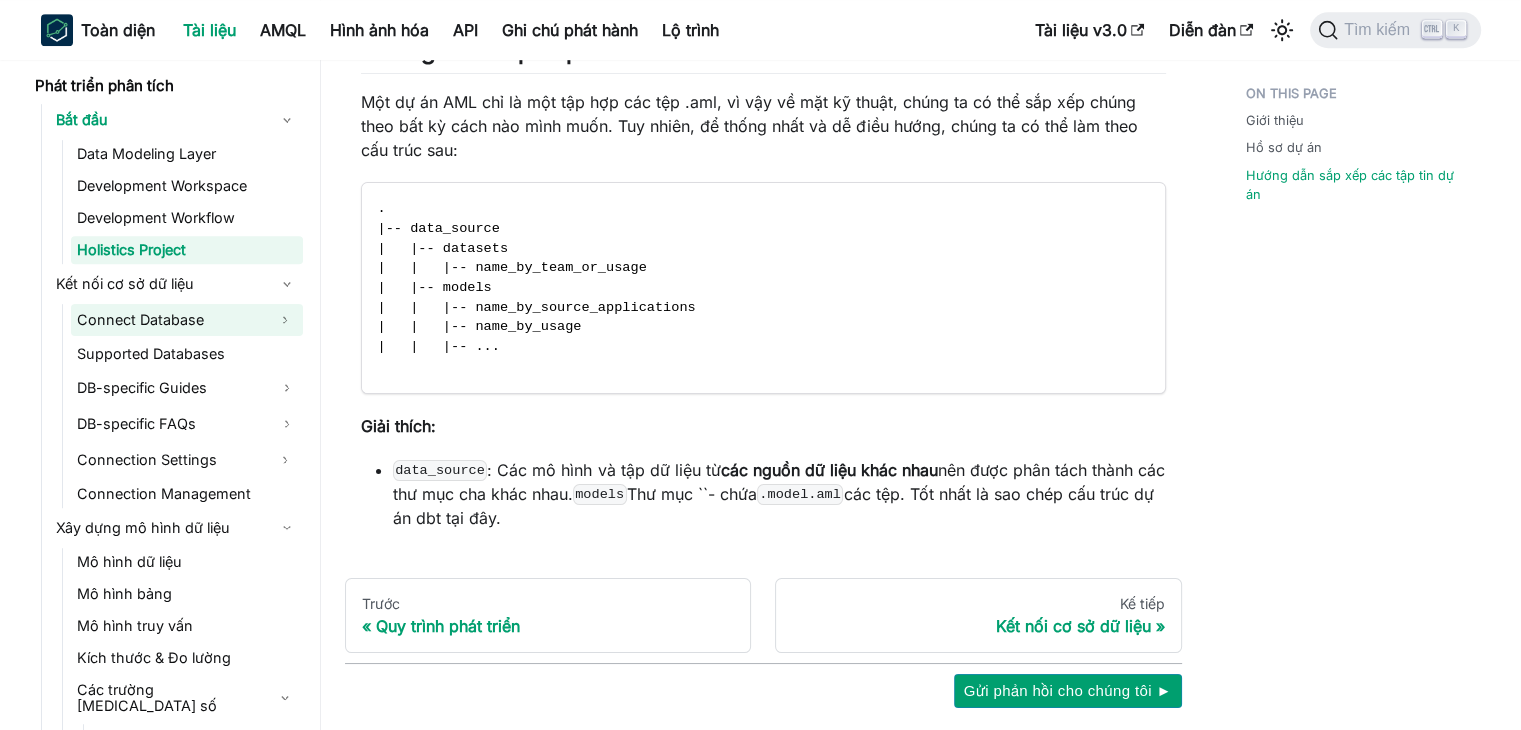 click on "Connect Database" at bounding box center [169, 320] 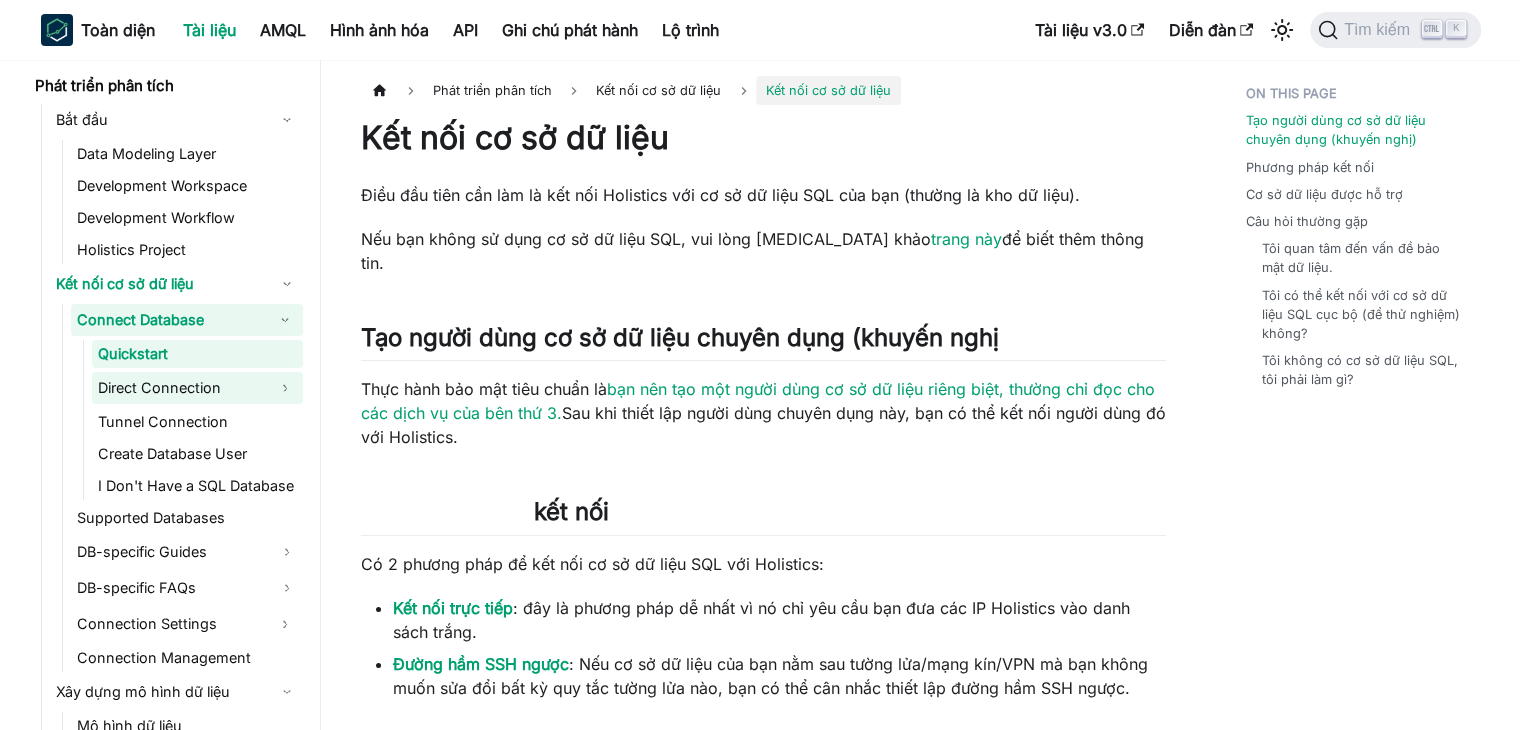 click on "Direct Connection" at bounding box center (179, 388) 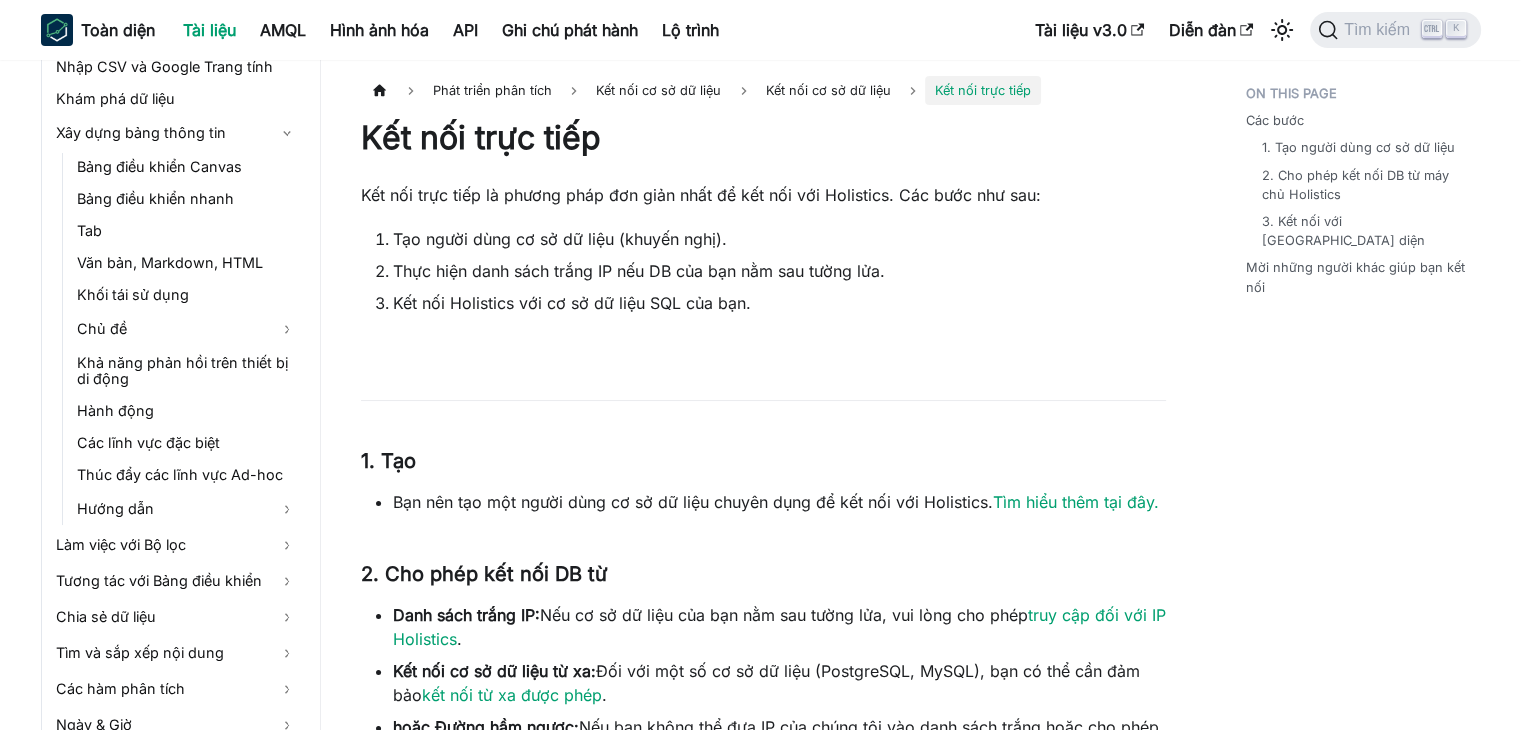 scroll, scrollTop: 1712, scrollLeft: 0, axis: vertical 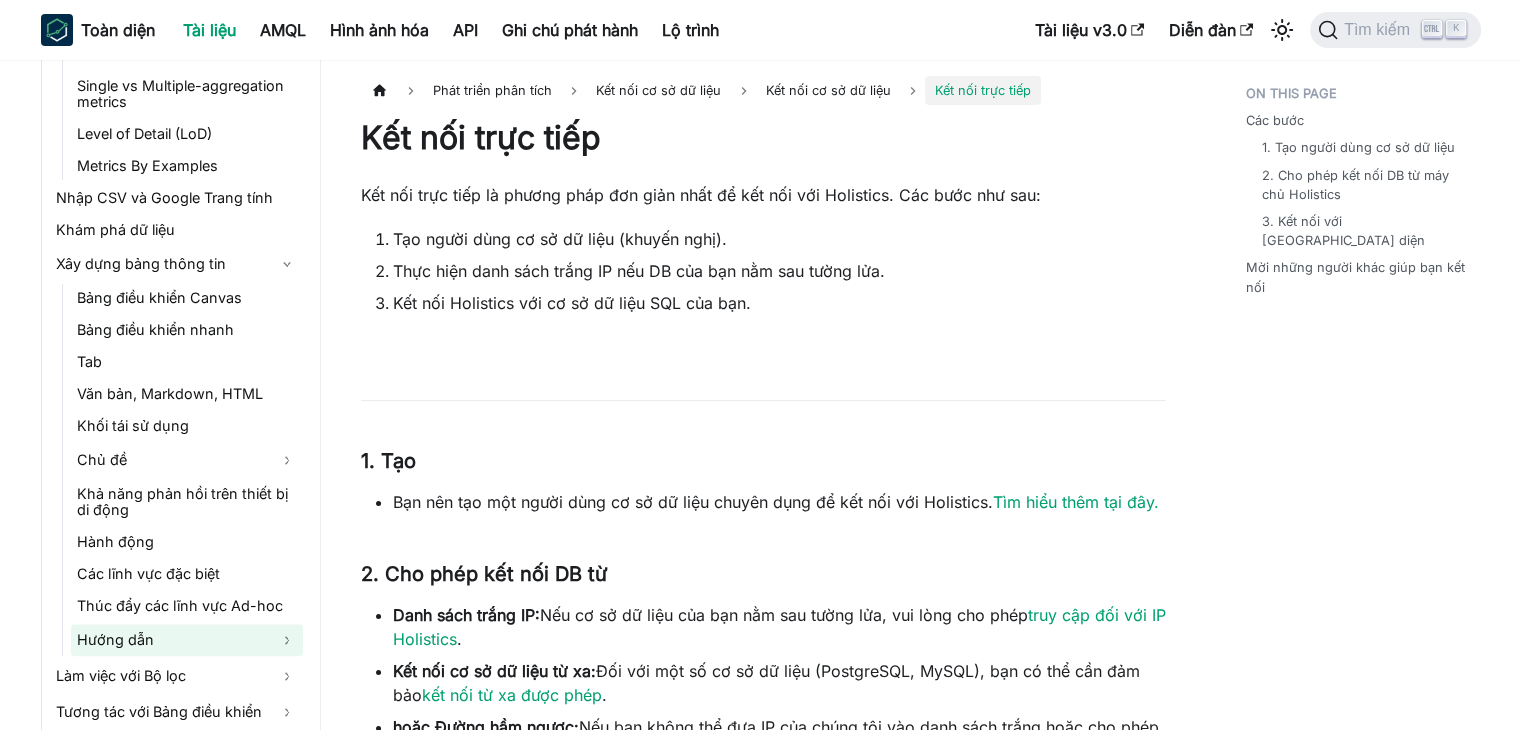 click on "Hướng dẫn" at bounding box center (115, 639) 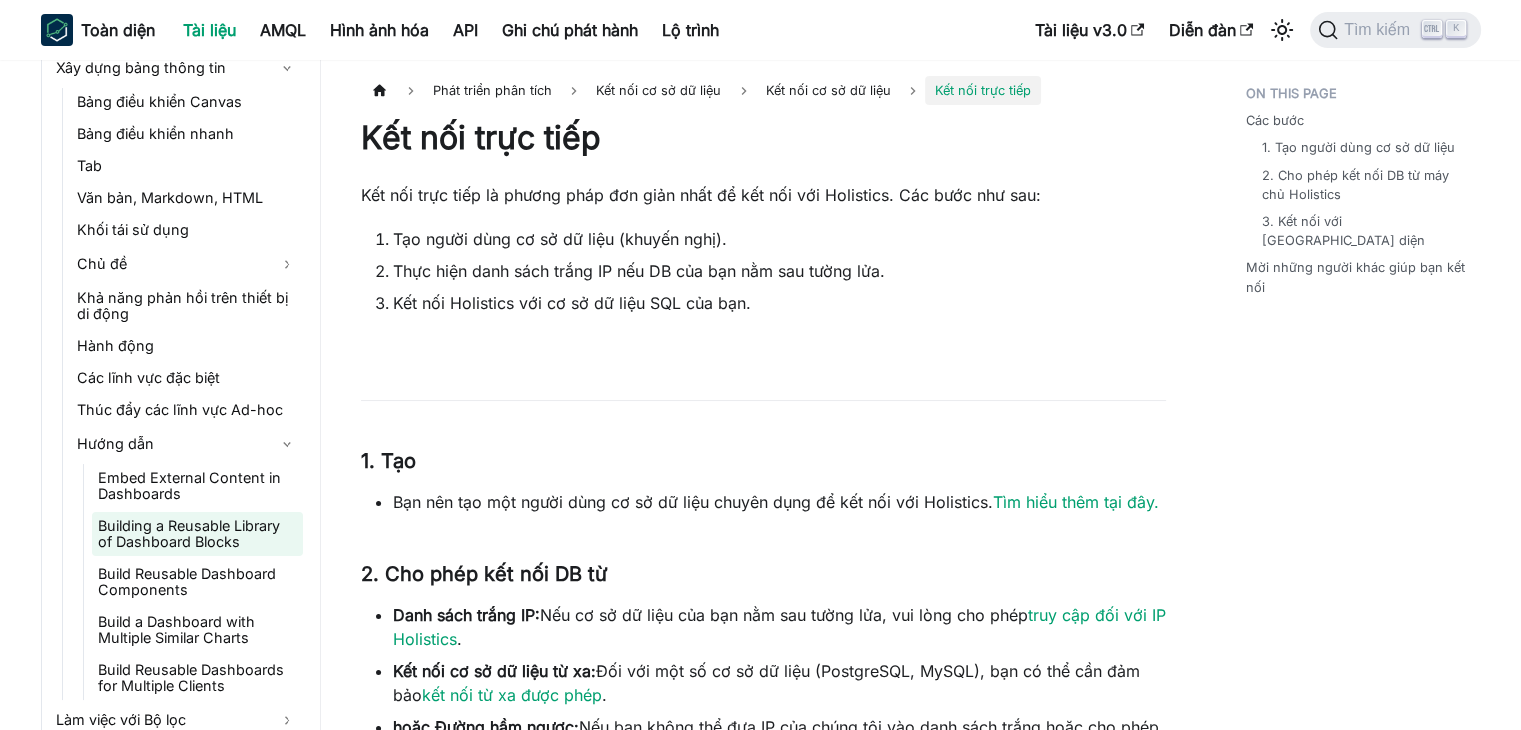 scroll, scrollTop: 1912, scrollLeft: 0, axis: vertical 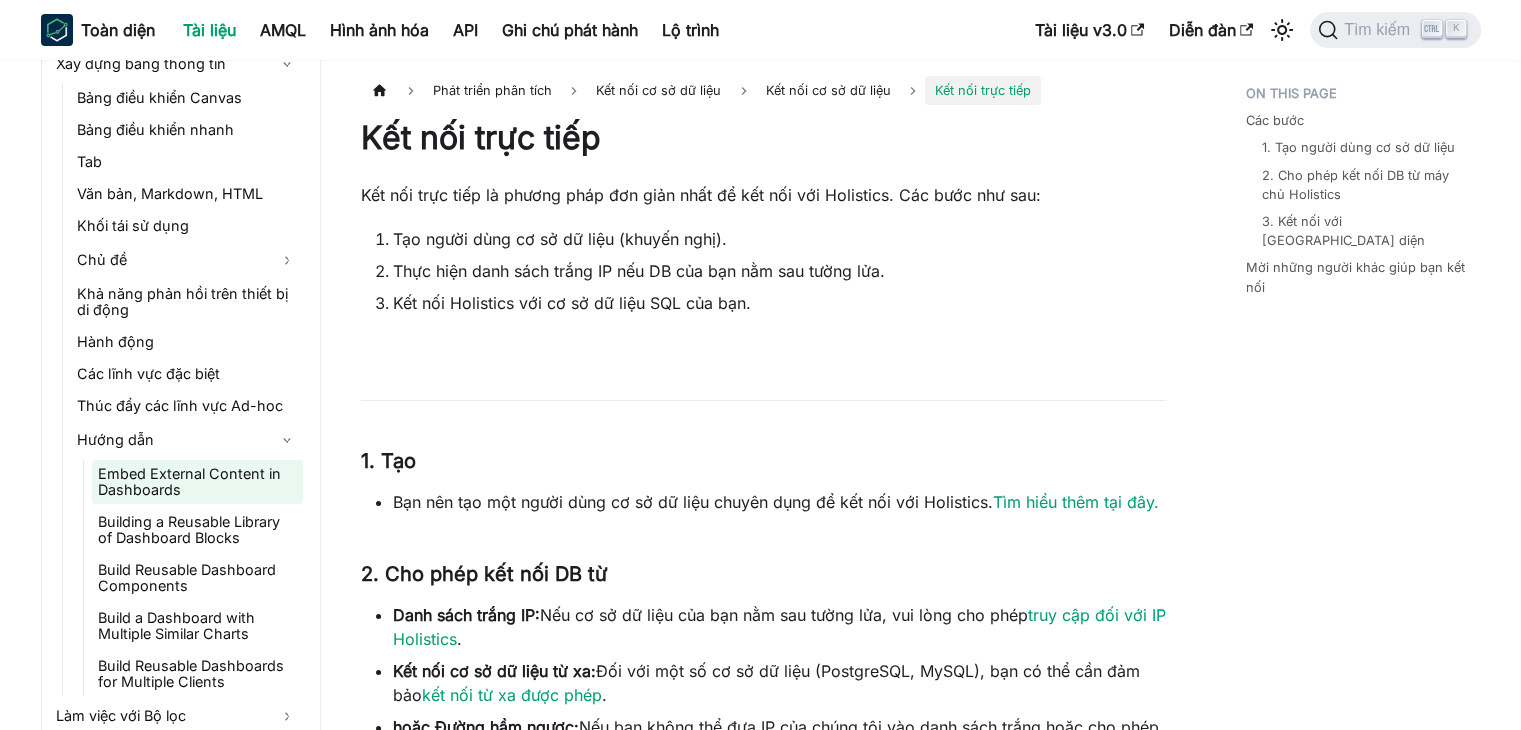 click on "Embed External Content in Dashboards" at bounding box center (197, 482) 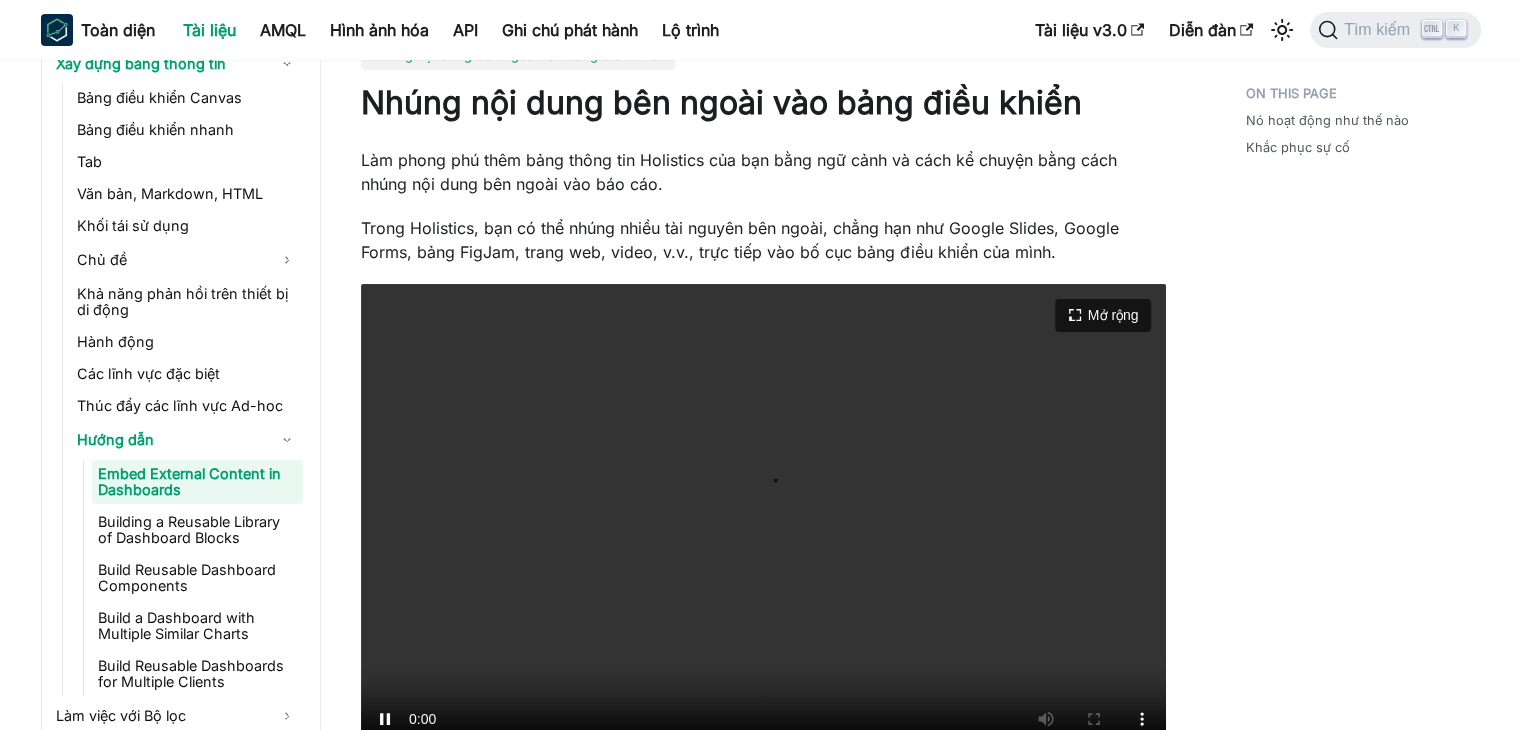 scroll, scrollTop: 100, scrollLeft: 0, axis: vertical 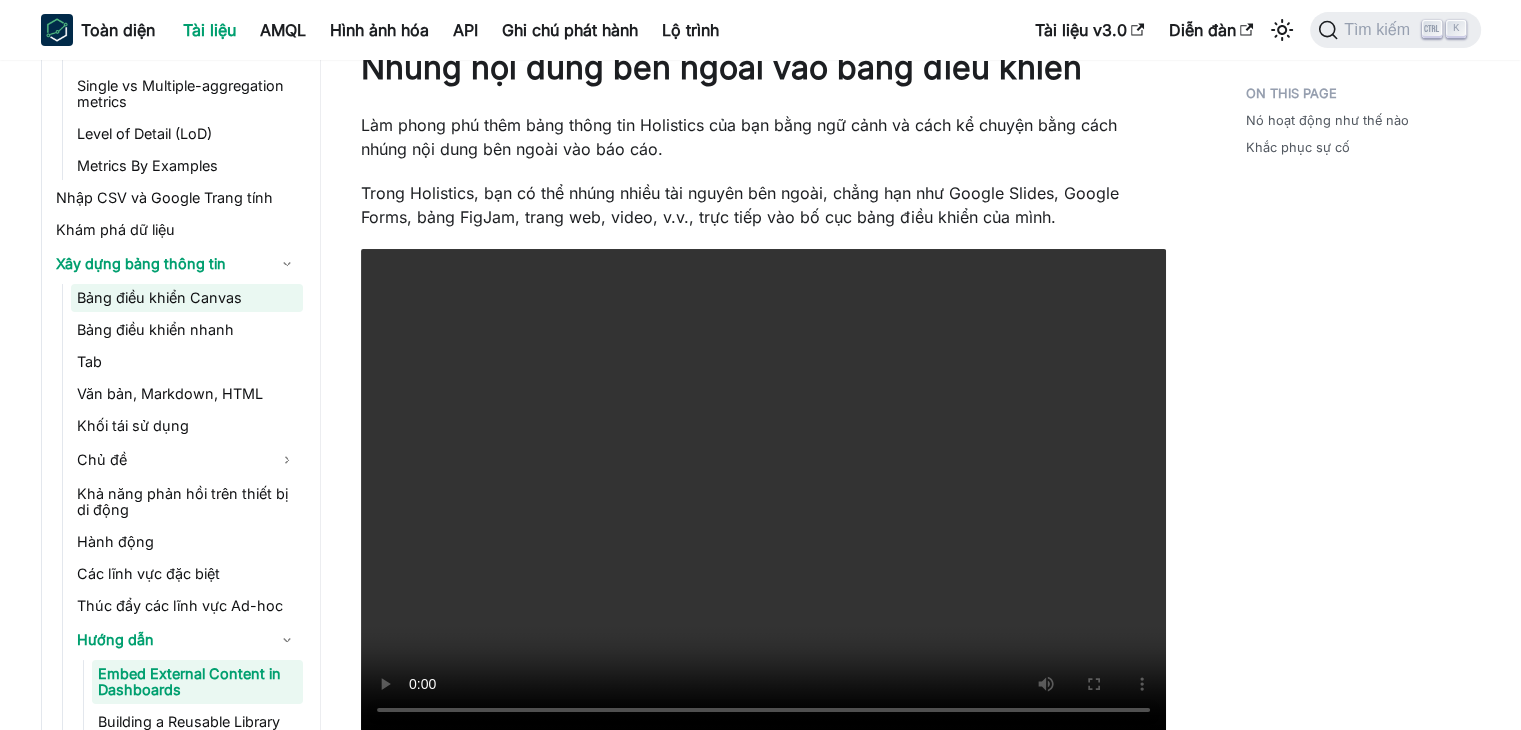 click on "Bảng điều khiển Canvas" at bounding box center (187, 298) 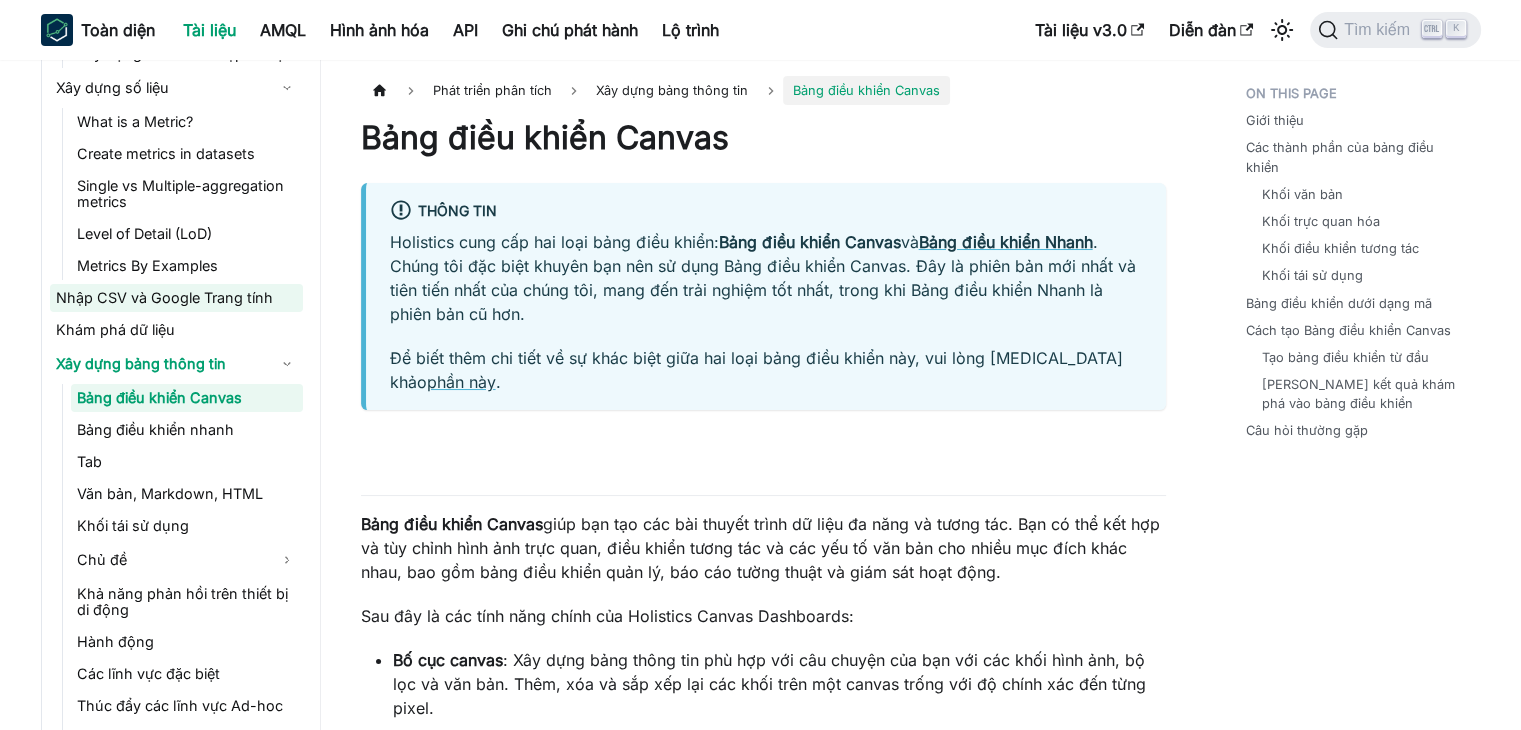 scroll, scrollTop: 1512, scrollLeft: 0, axis: vertical 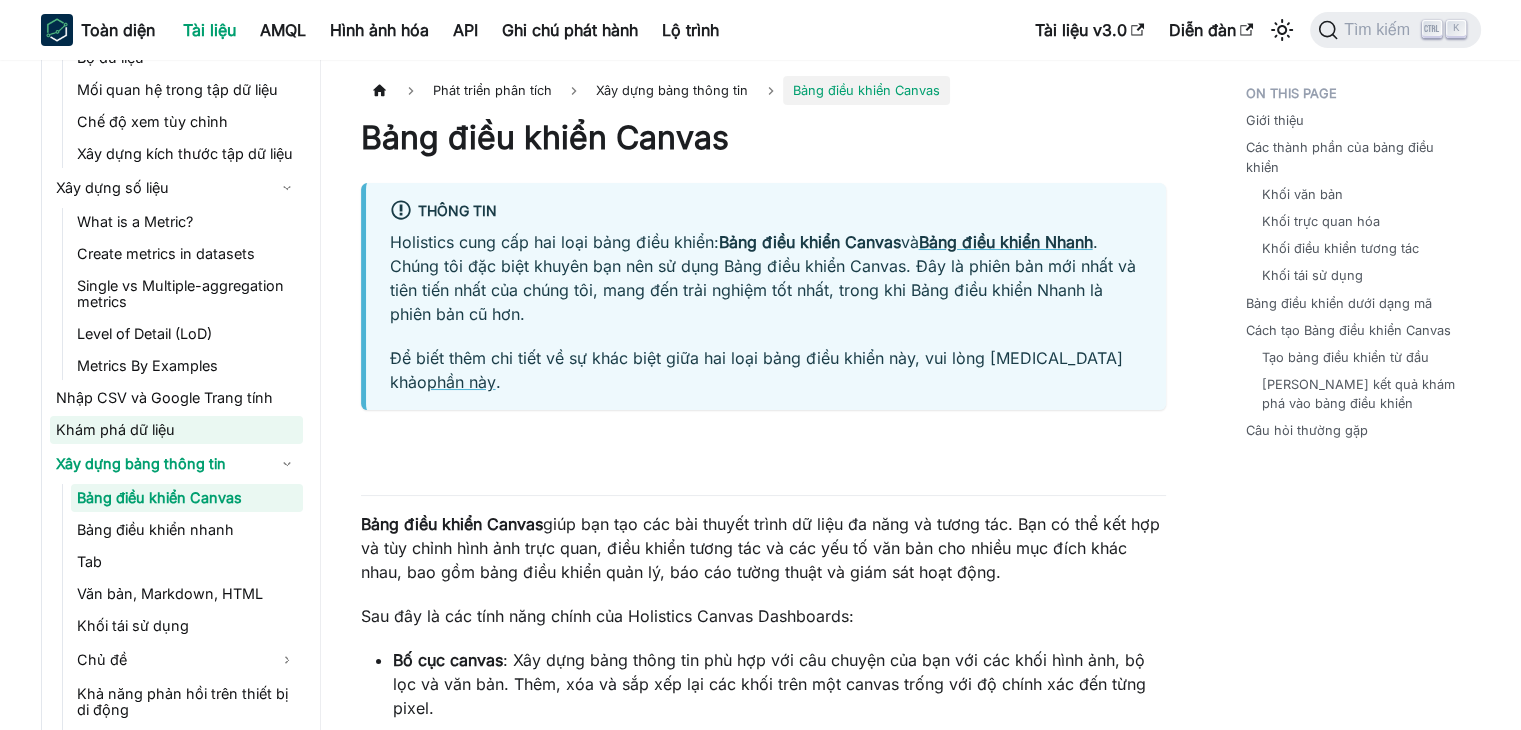 click on "Khám phá dữ liệu" at bounding box center (115, 429) 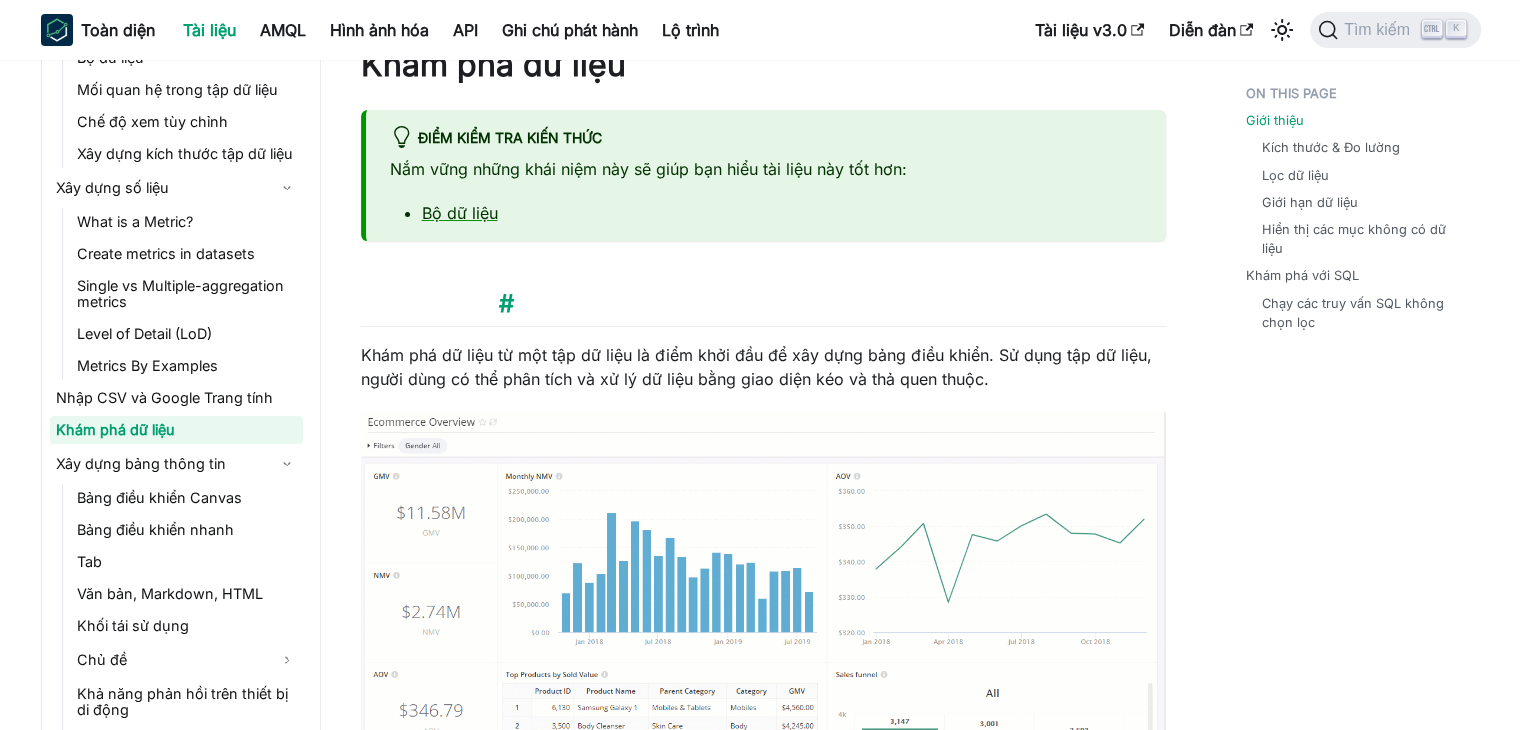 scroll, scrollTop: 200, scrollLeft: 0, axis: vertical 